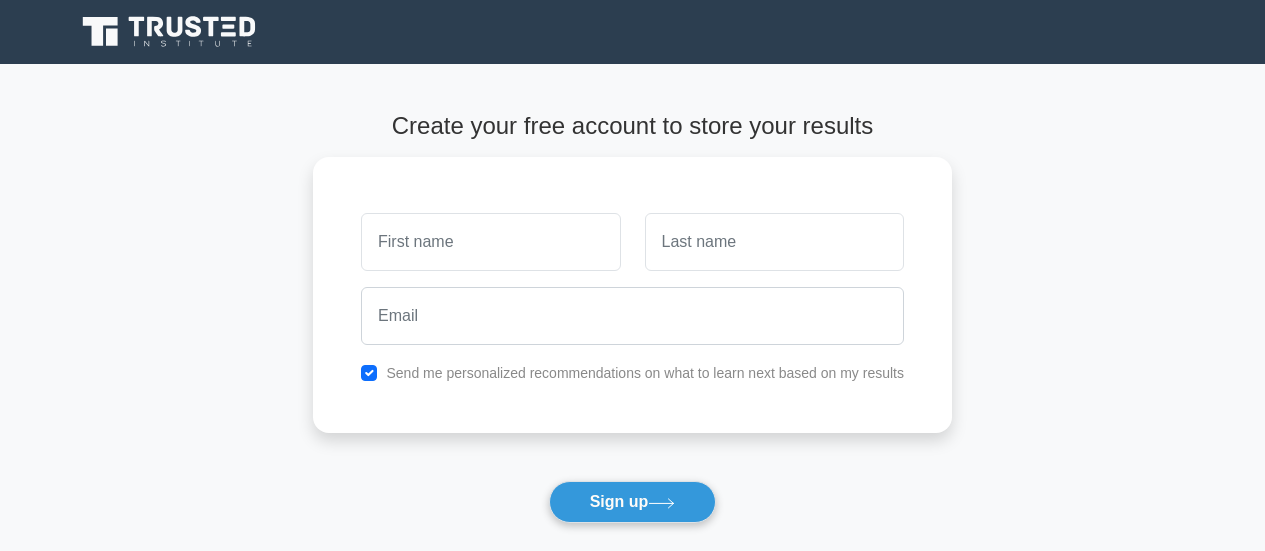 scroll, scrollTop: 0, scrollLeft: 0, axis: both 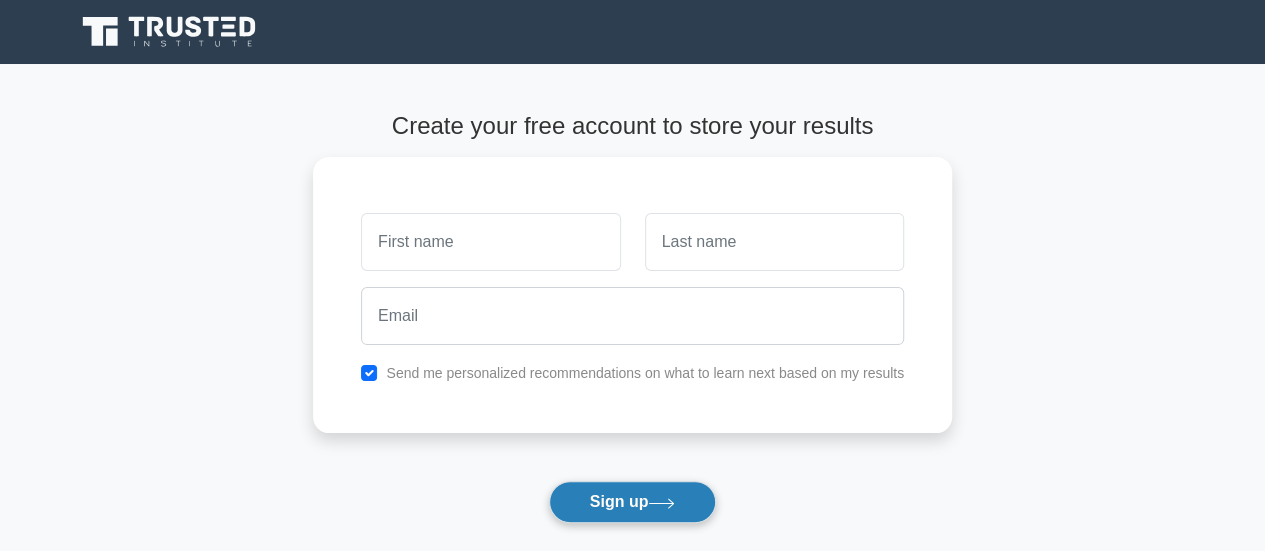 click on "Sign up" at bounding box center [633, 502] 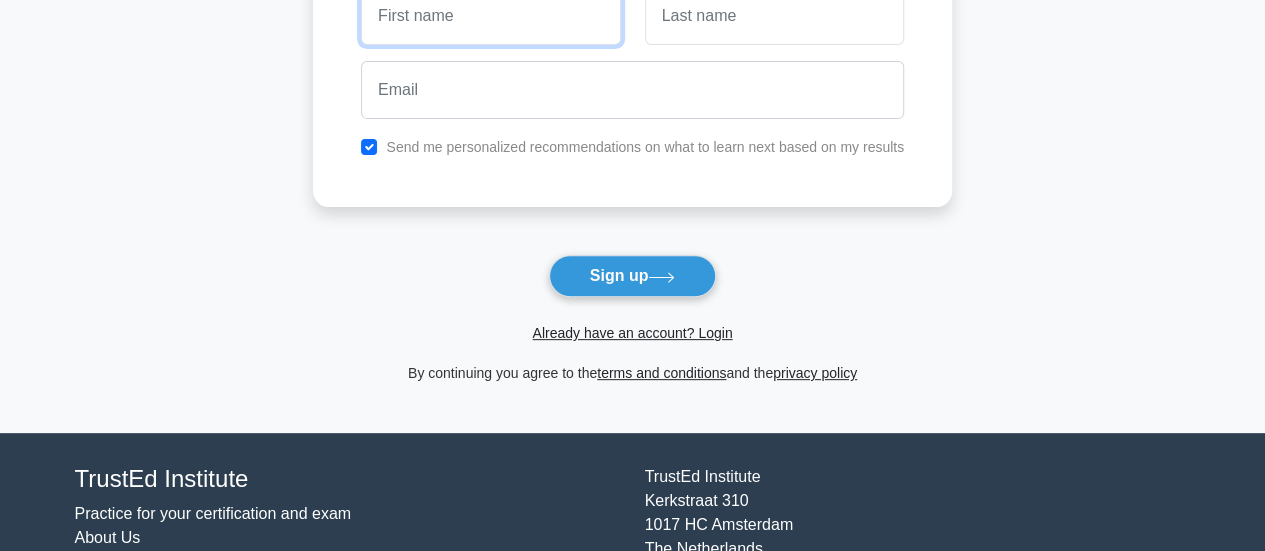scroll, scrollTop: 280, scrollLeft: 0, axis: vertical 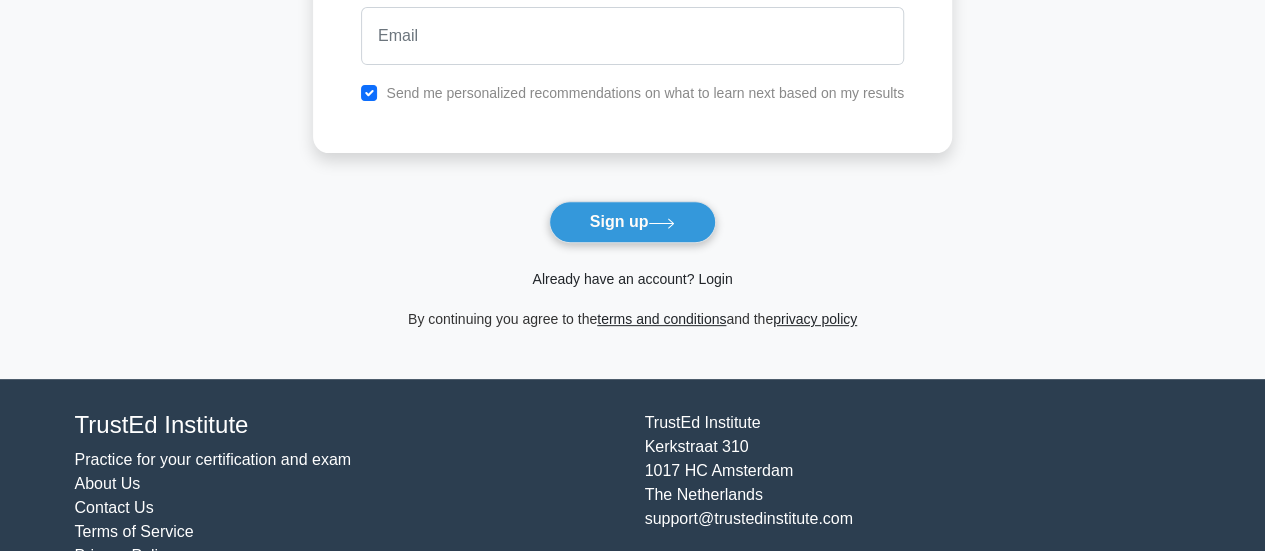 click on "Already have an account? Login" at bounding box center (632, 279) 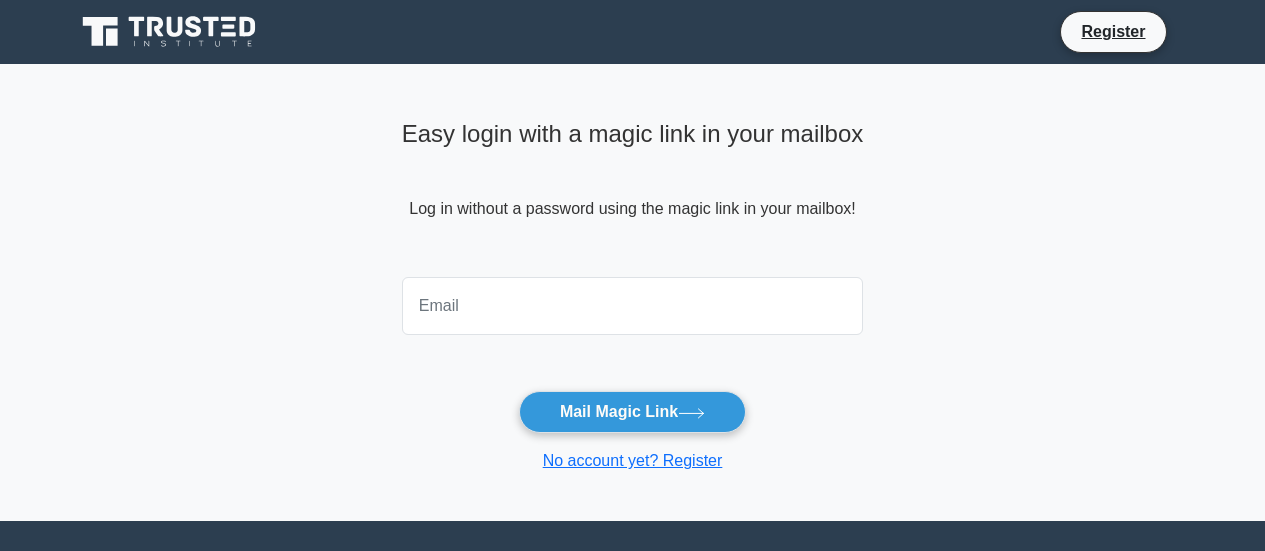 scroll, scrollTop: 0, scrollLeft: 0, axis: both 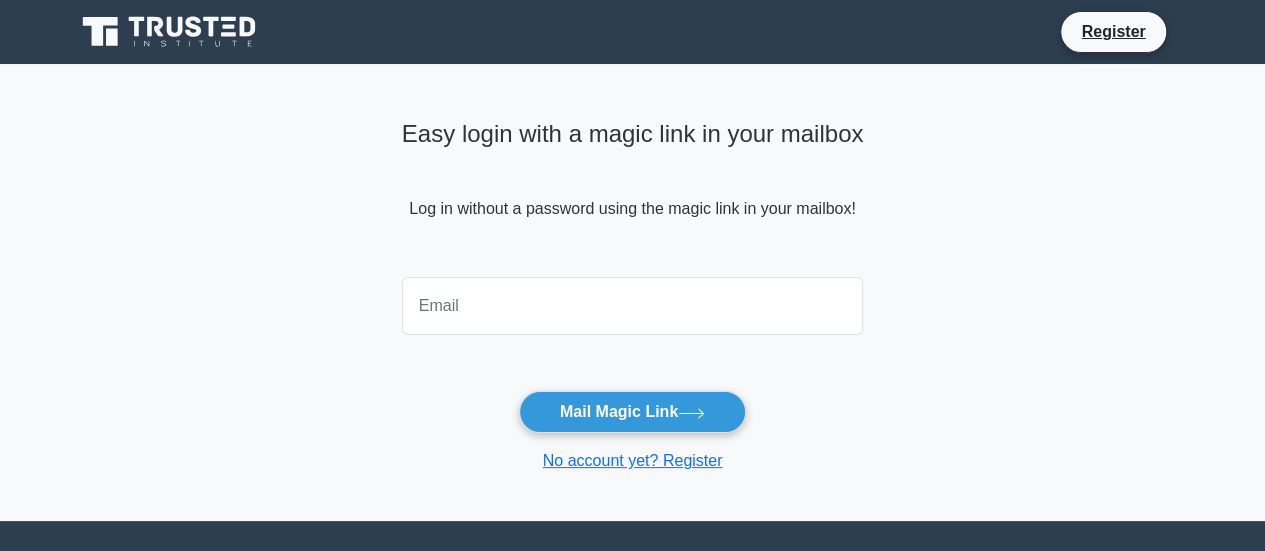 drag, startPoint x: 0, startPoint y: 0, endPoint x: 634, endPoint y: 281, distance: 693.4818 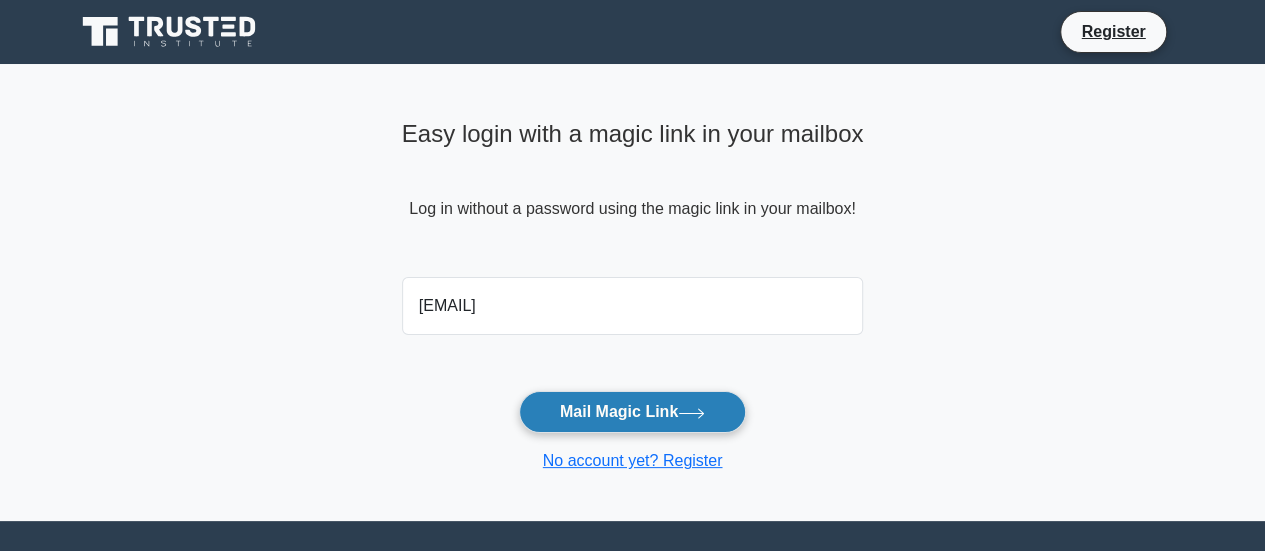 click on "Mail Magic Link" at bounding box center (632, 412) 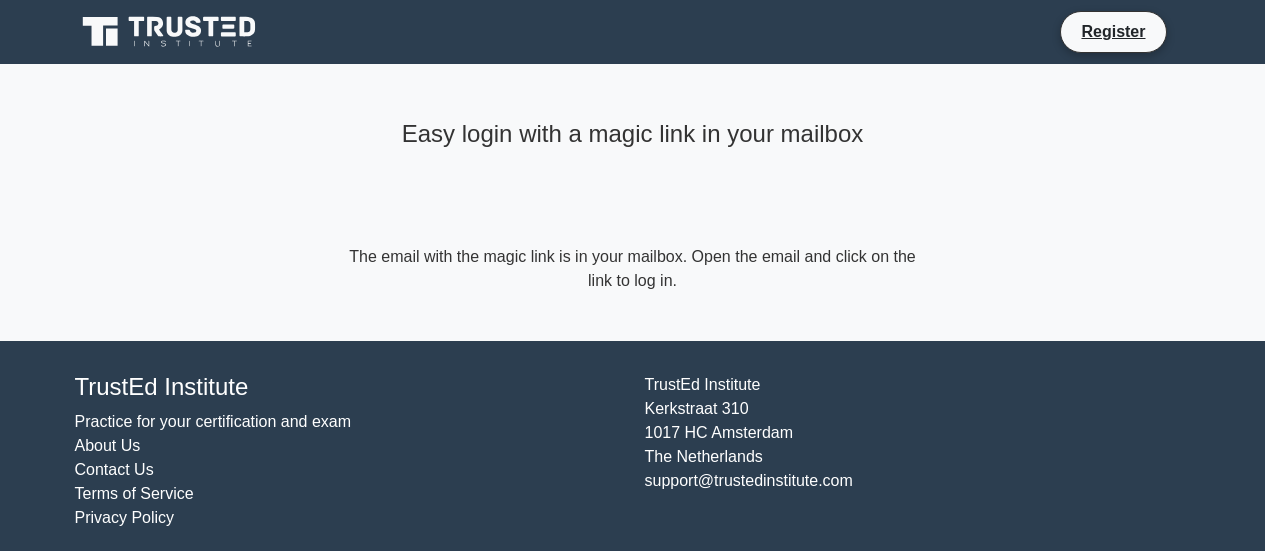 scroll, scrollTop: 0, scrollLeft: 0, axis: both 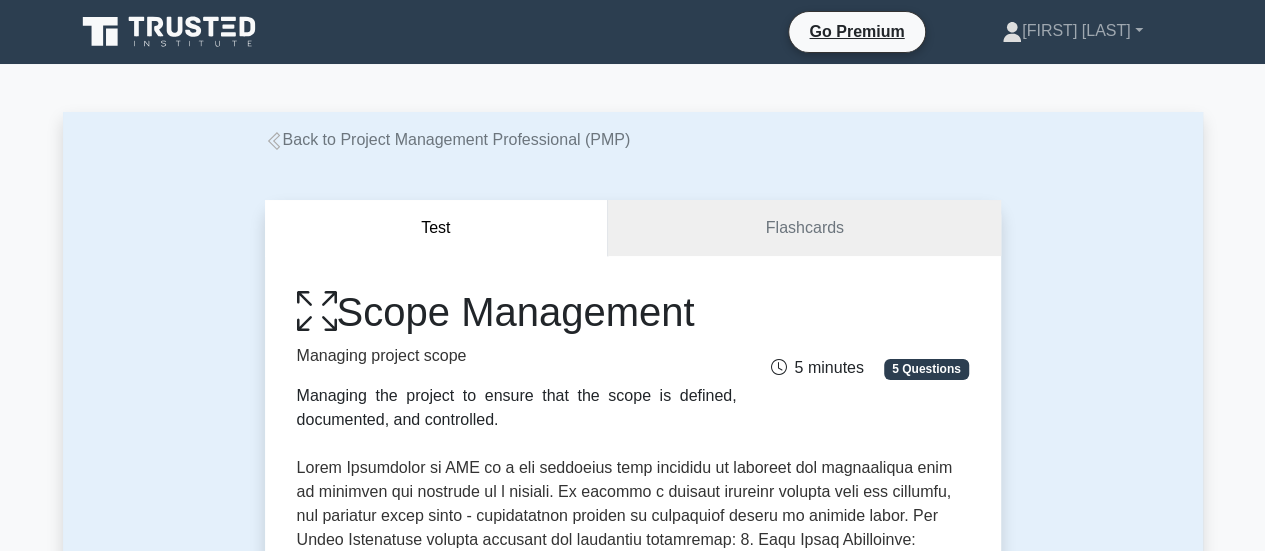click 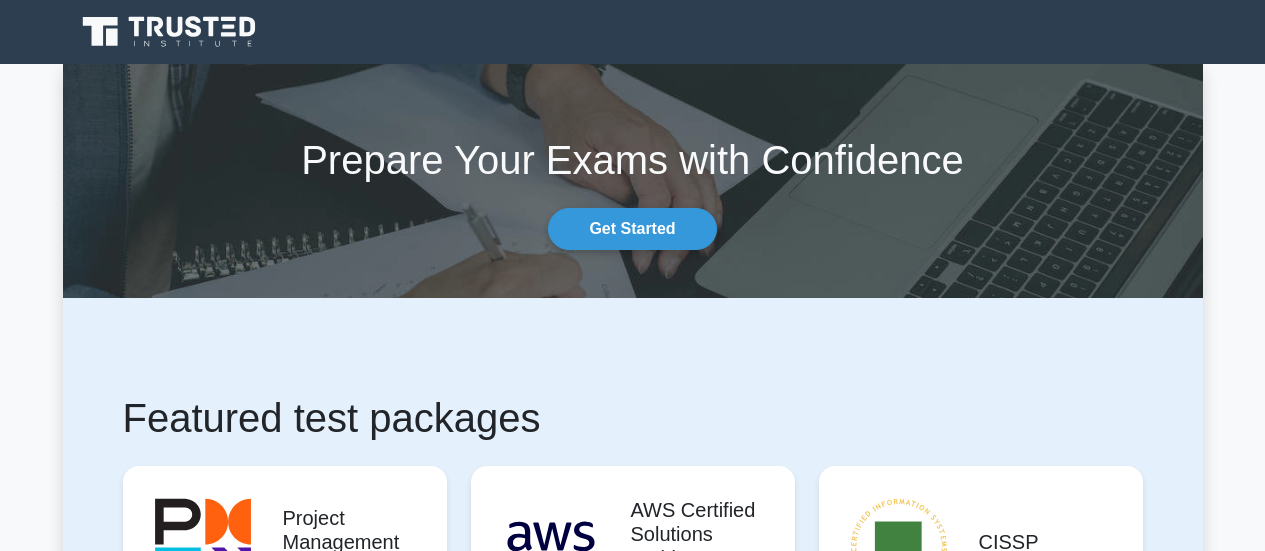 scroll, scrollTop: 0, scrollLeft: 0, axis: both 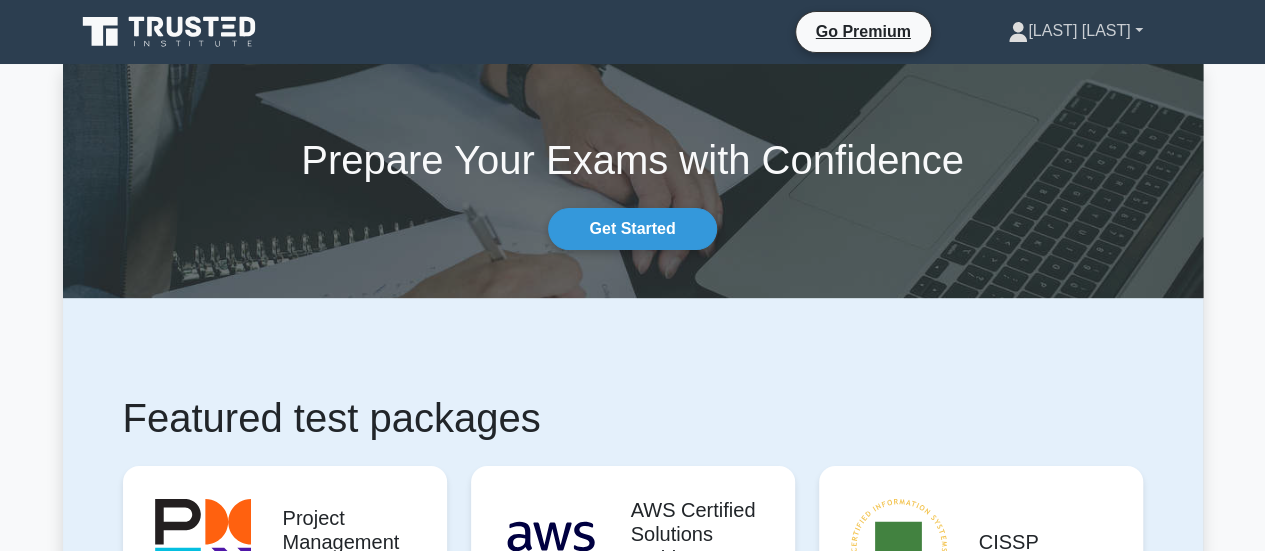 click on "[FIRST] [LAST]" at bounding box center (1075, 31) 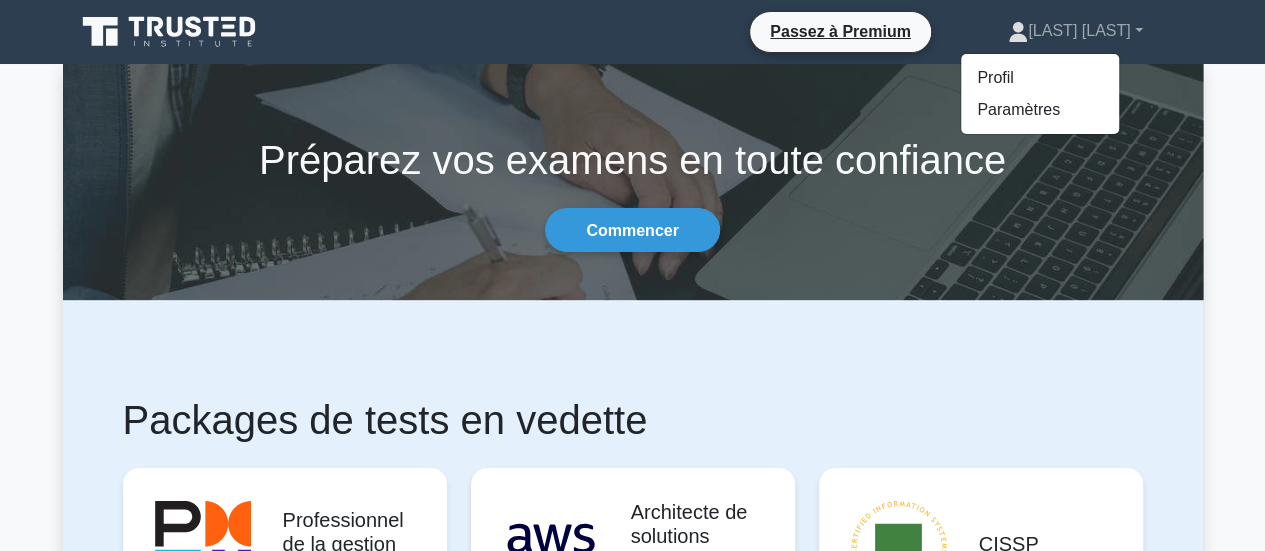 click on "Packages de tests en vedette
Professionnel de la gestion de projet
Reconnaît la compétence d’un individu à jouer le rôle de chef de projet, en particulier…
10220 questions
Commencez à pratiquer
.st0{fill:#252F3E;} .st1{fill-rule:evenodd;clip-rule:evenodd;fill:#FF9900;}" at bounding box center [633, 3599] 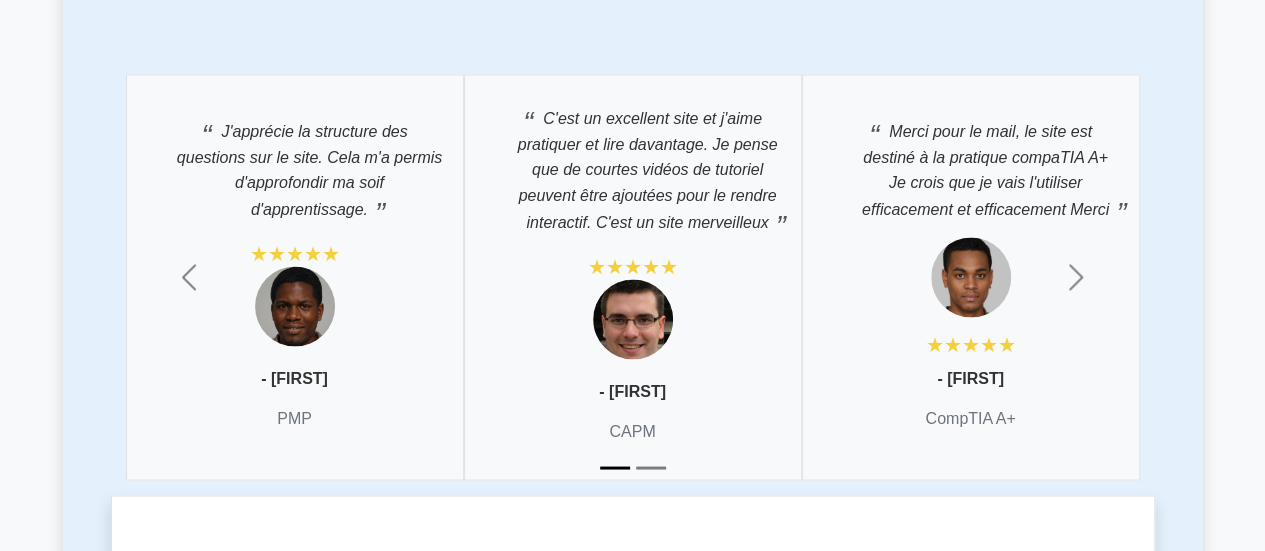 scroll, scrollTop: 5396, scrollLeft: 0, axis: vertical 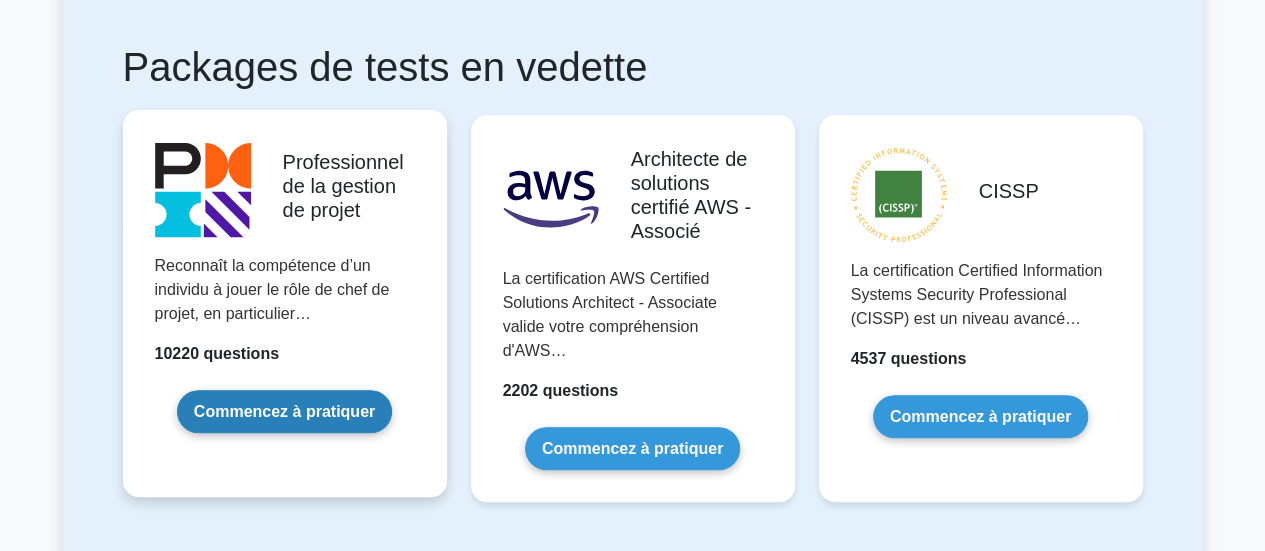 click on "Commencez à pratiquer" at bounding box center [284, 411] 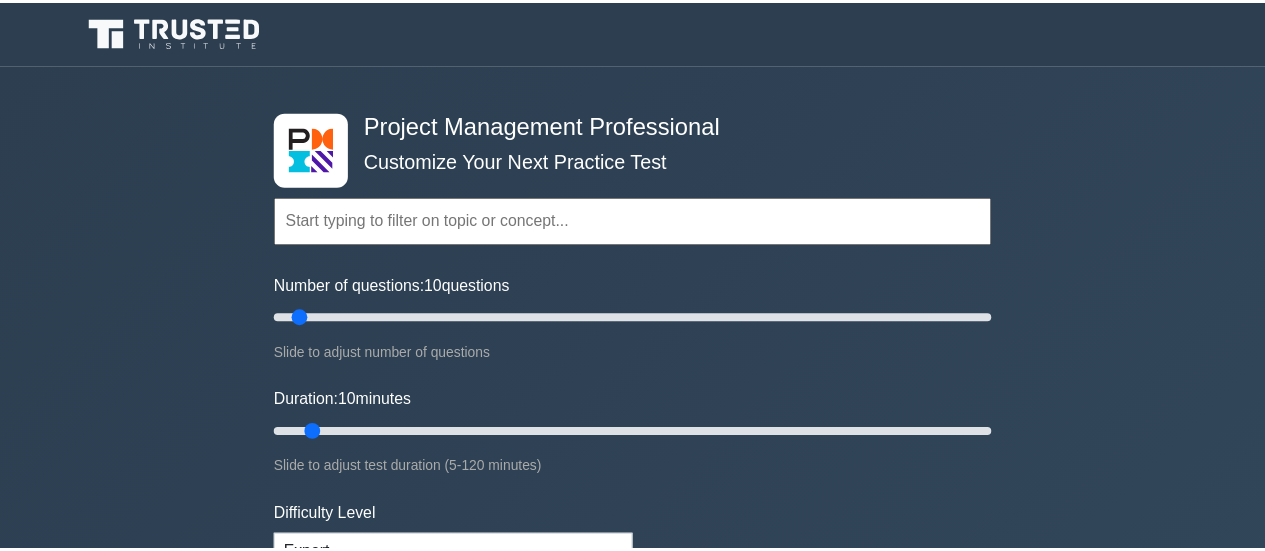 scroll, scrollTop: 0, scrollLeft: 0, axis: both 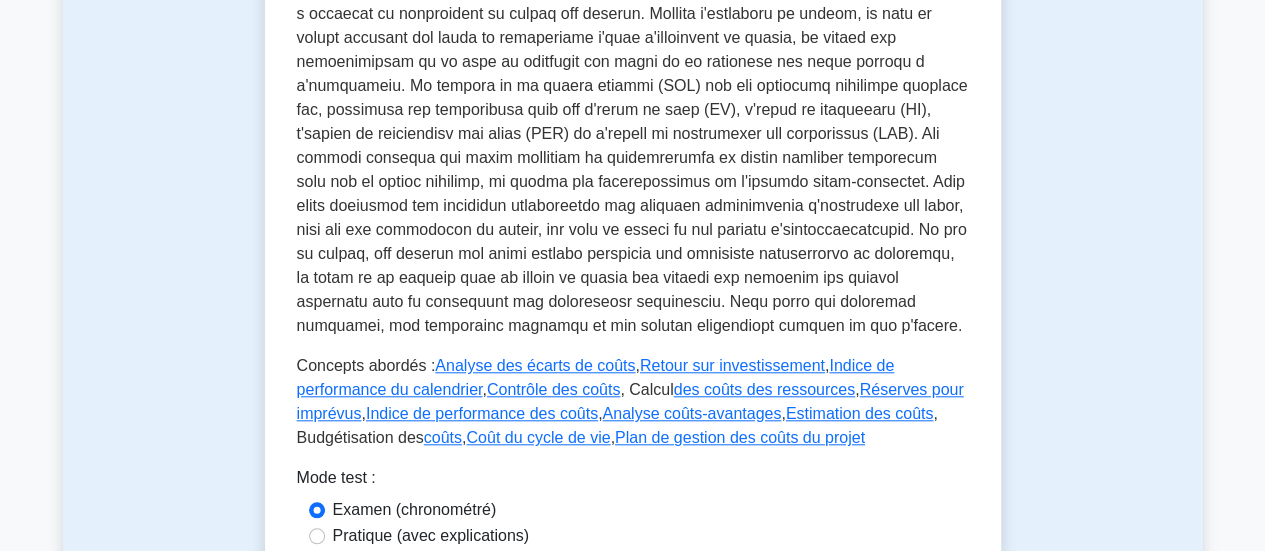 drag, startPoint x: 576, startPoint y: 369, endPoint x: 803, endPoint y: 489, distance: 256.76642 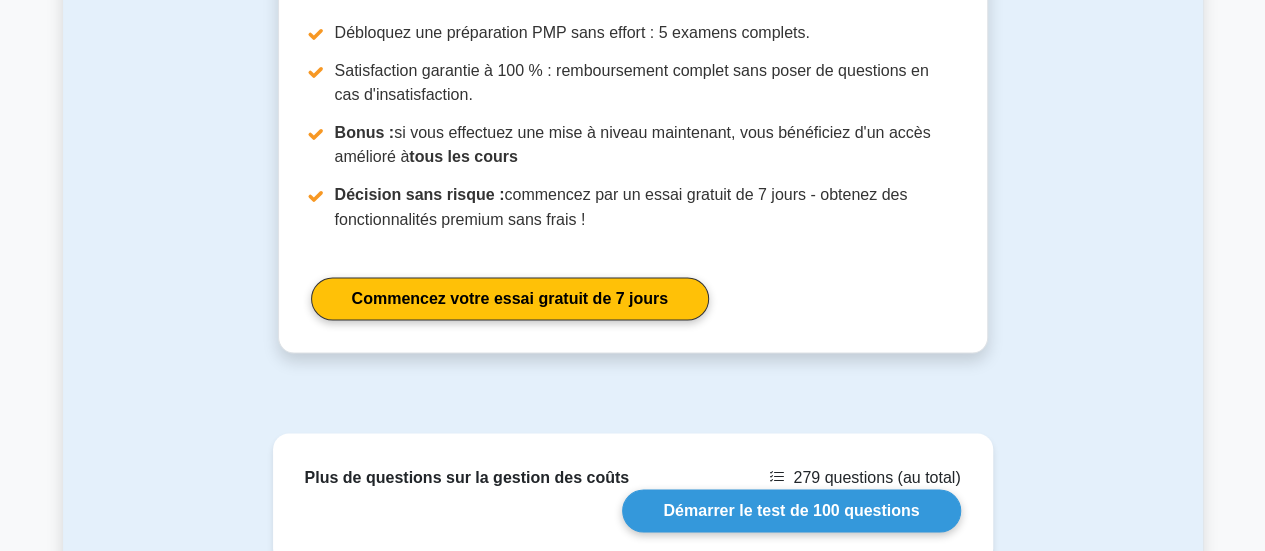 scroll, scrollTop: 1666, scrollLeft: 0, axis: vertical 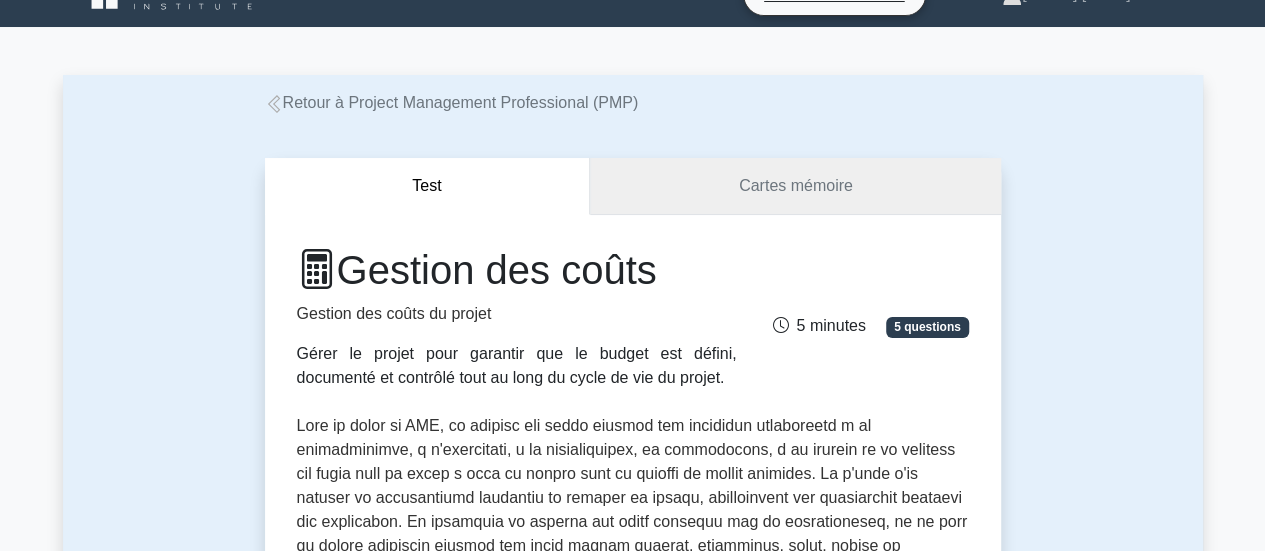 click on "Cartes mémoire" at bounding box center [796, 185] 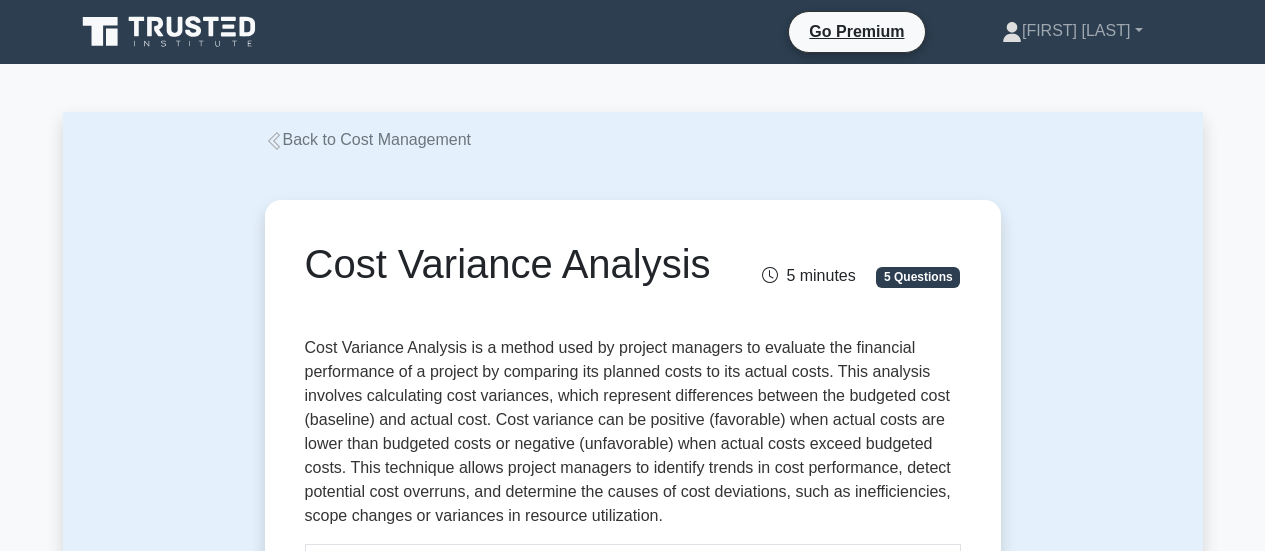 scroll, scrollTop: 0, scrollLeft: 0, axis: both 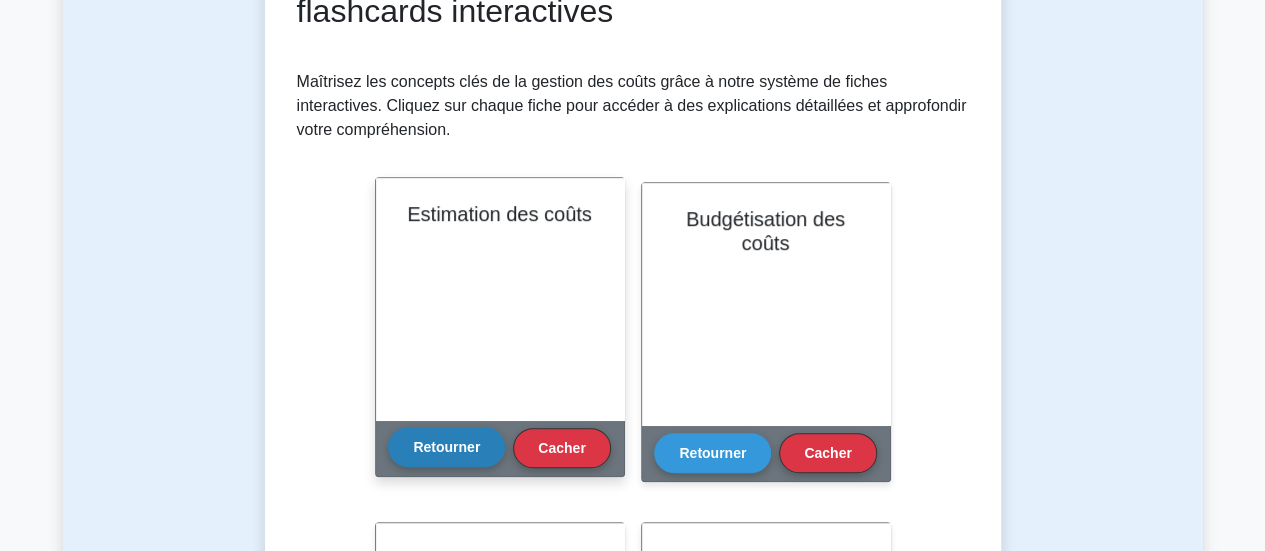 click on "Retourner" at bounding box center (446, 447) 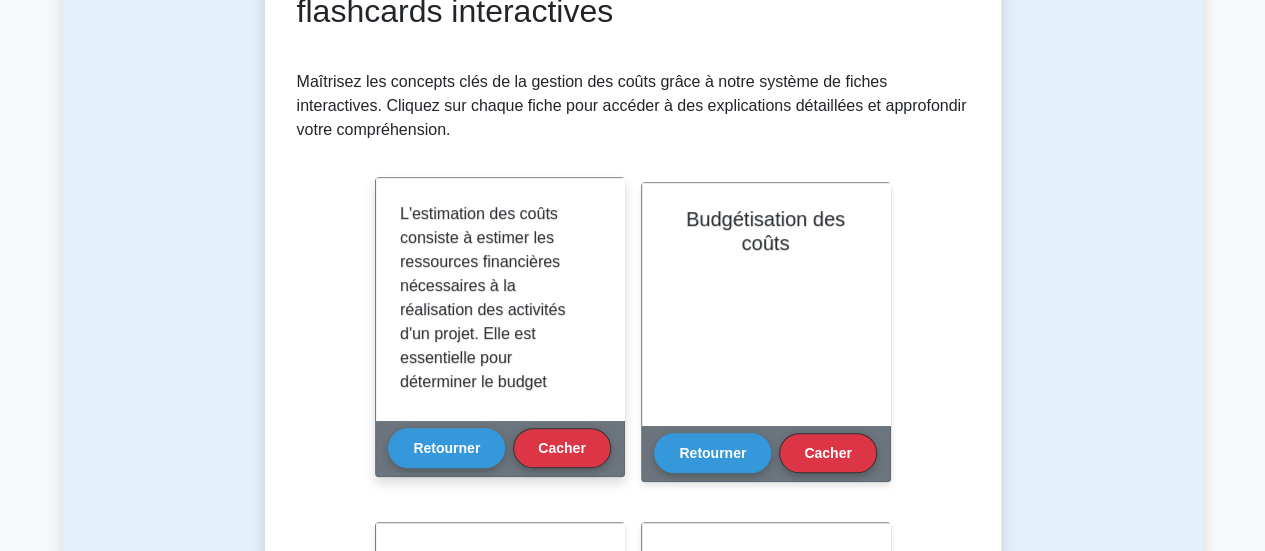 scroll, scrollTop: 170, scrollLeft: 0, axis: vertical 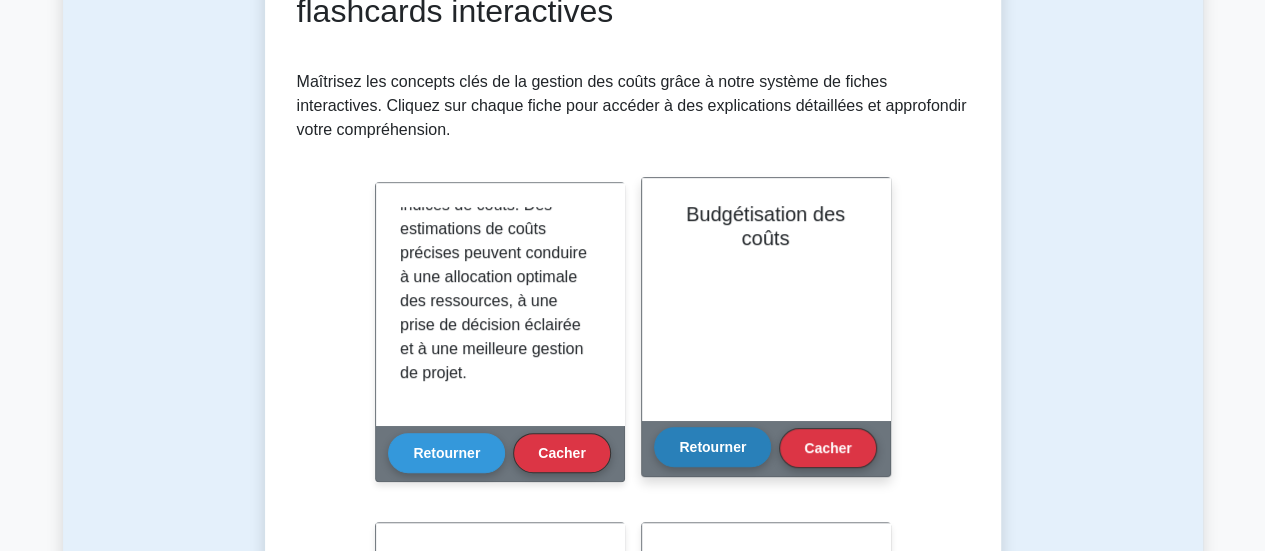 click on "Retourner" at bounding box center [712, 447] 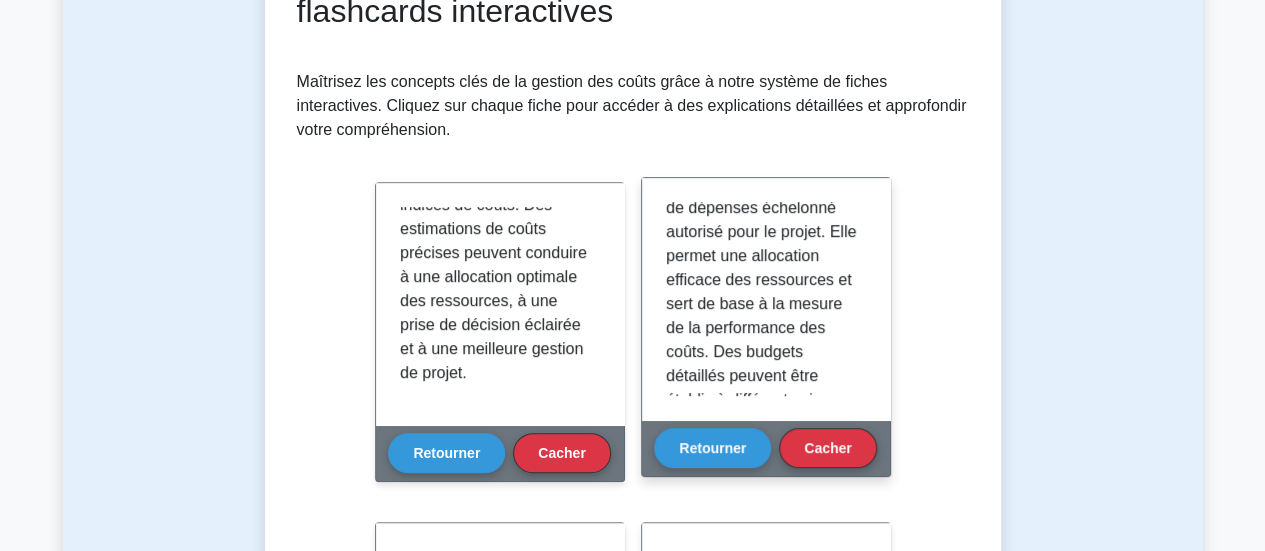 scroll, scrollTop: 176, scrollLeft: 0, axis: vertical 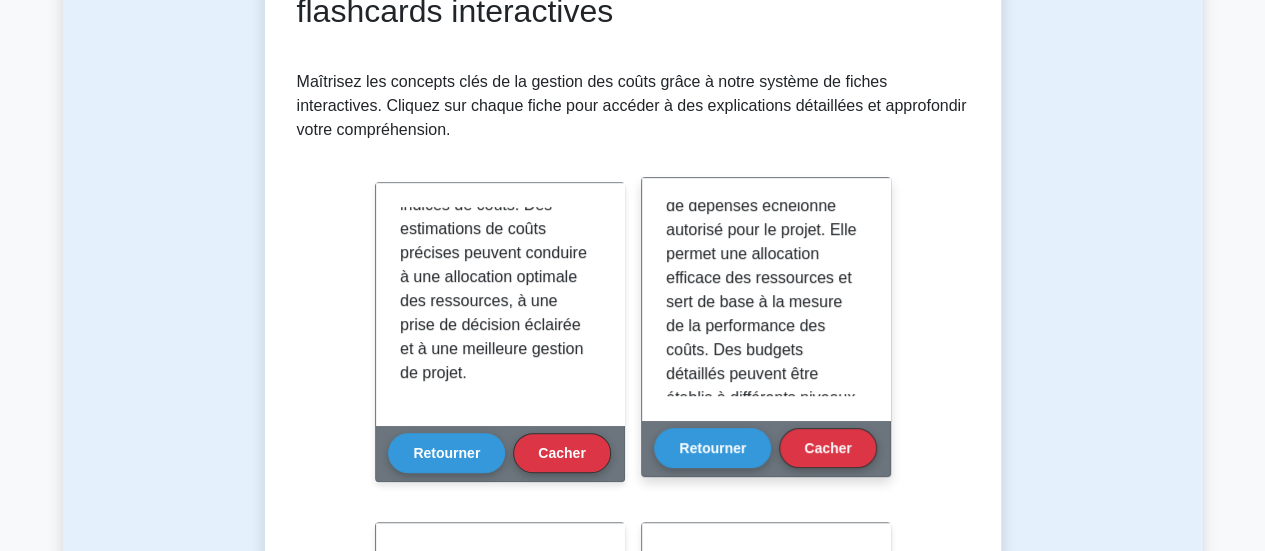 drag, startPoint x: 865, startPoint y: 271, endPoint x: 864, endPoint y: 284, distance: 13.038404 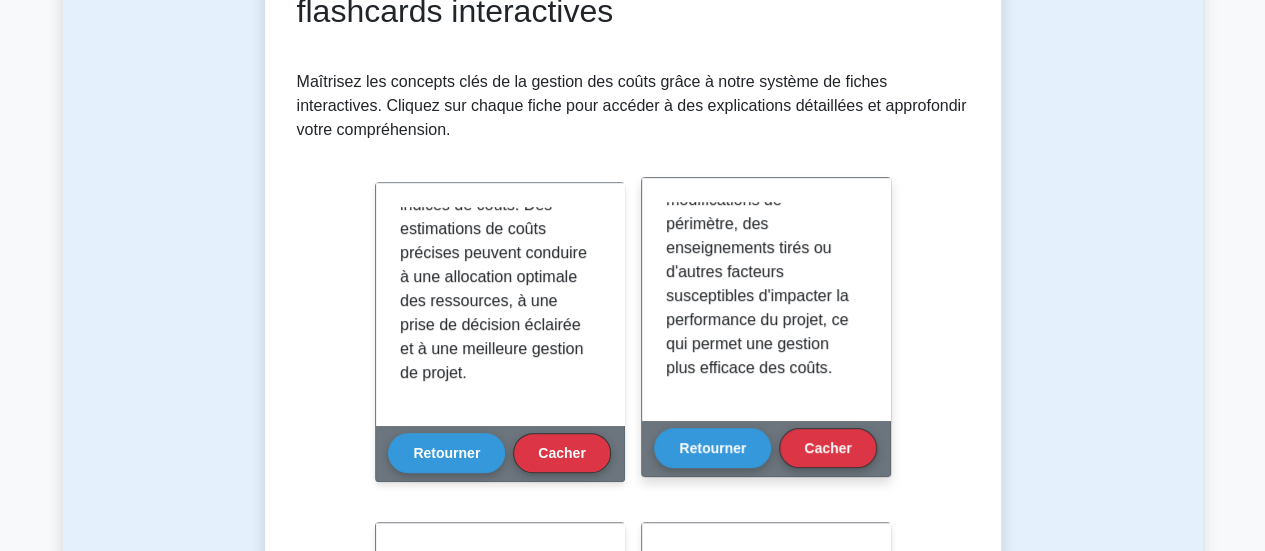scroll, scrollTop: 565, scrollLeft: 0, axis: vertical 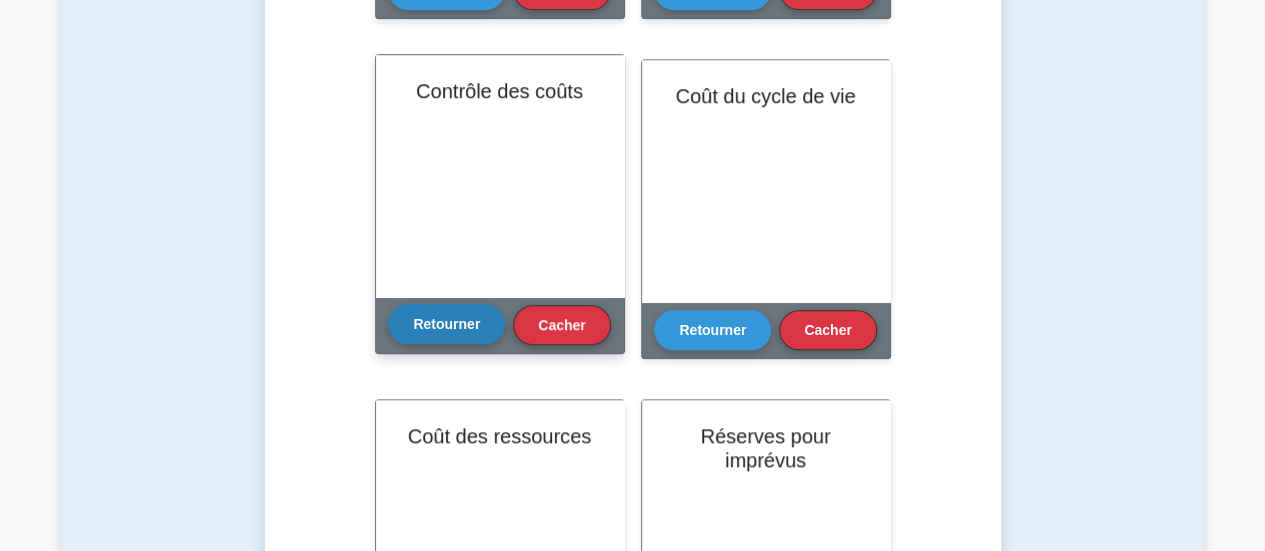 click on "Retourner" at bounding box center [446, 324] 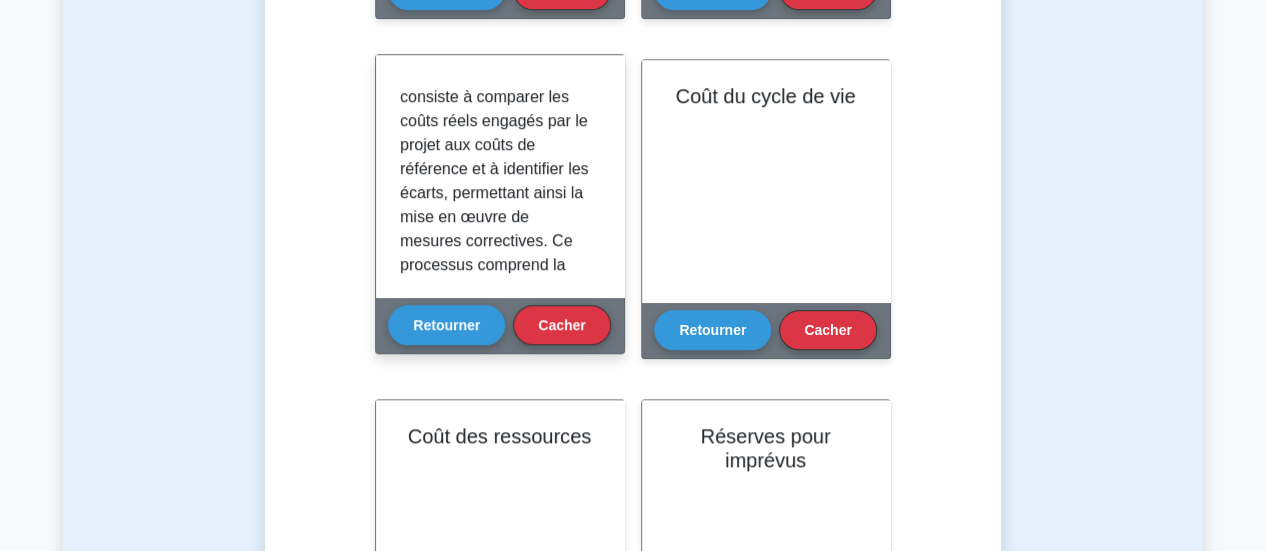 scroll, scrollTop: 22, scrollLeft: 0, axis: vertical 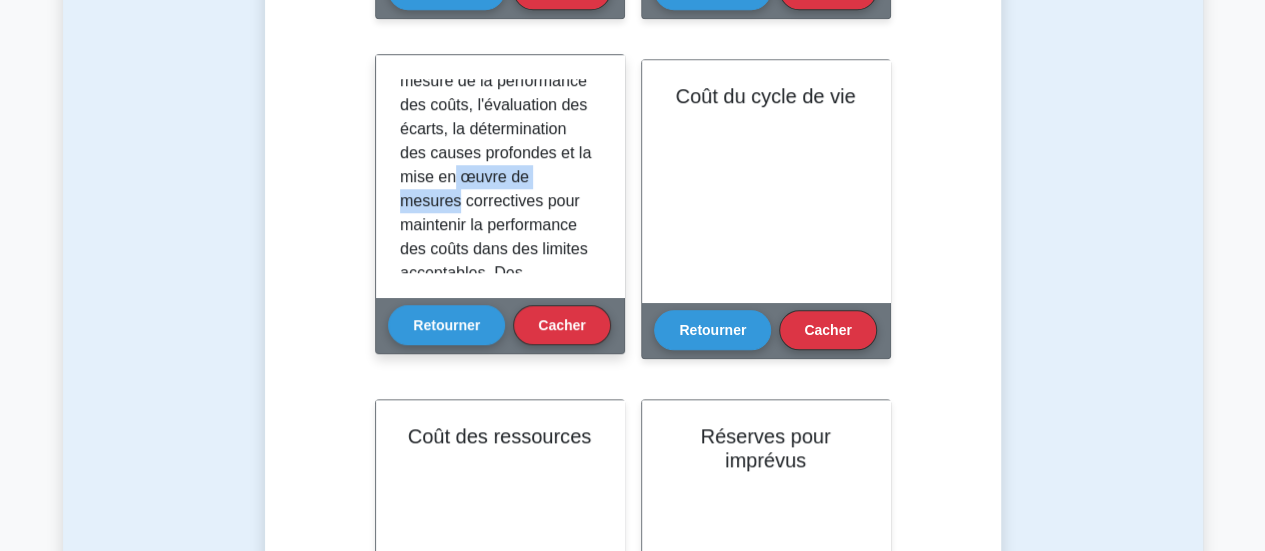 drag, startPoint x: 599, startPoint y: 165, endPoint x: 600, endPoint y: 193, distance: 28.01785 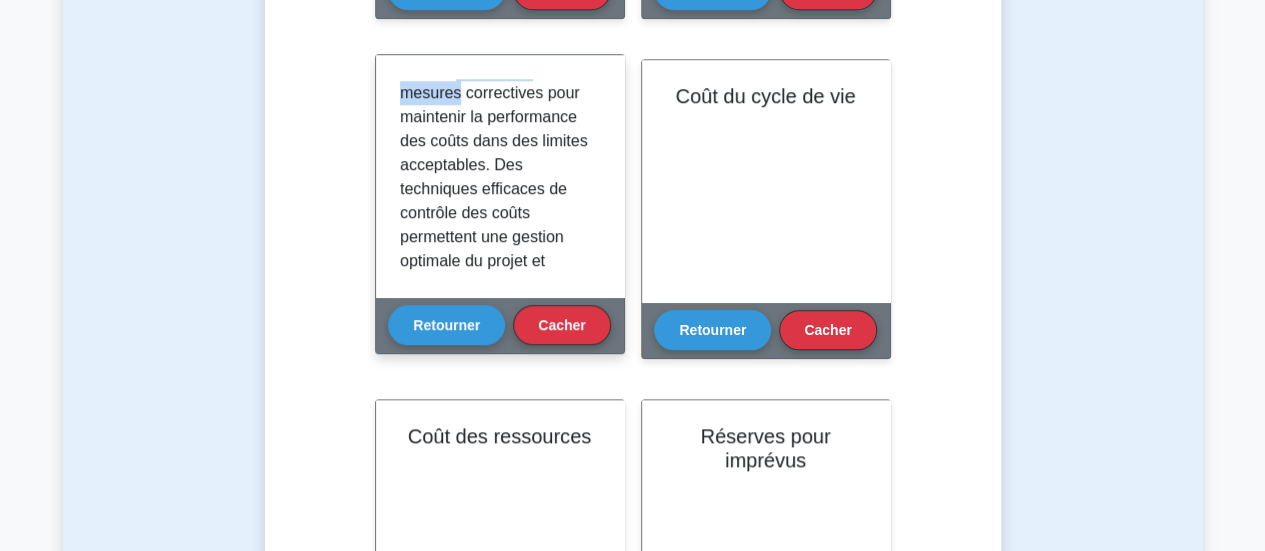 scroll, scrollTop: 340, scrollLeft: 0, axis: vertical 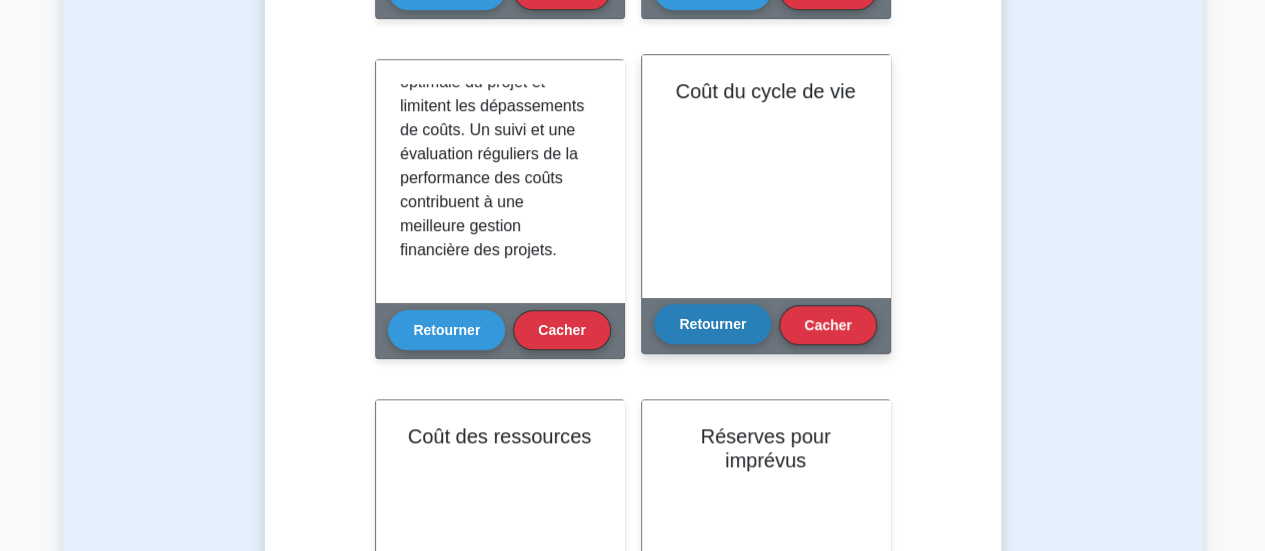 click on "Retourner" at bounding box center [712, 324] 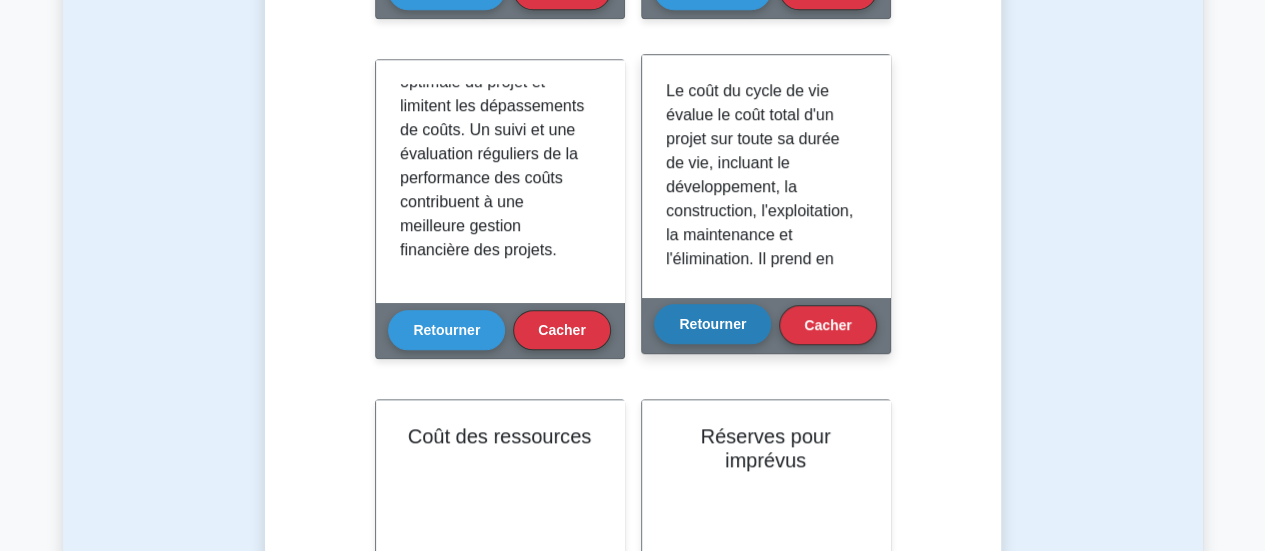 click on "Retourner" at bounding box center [712, 324] 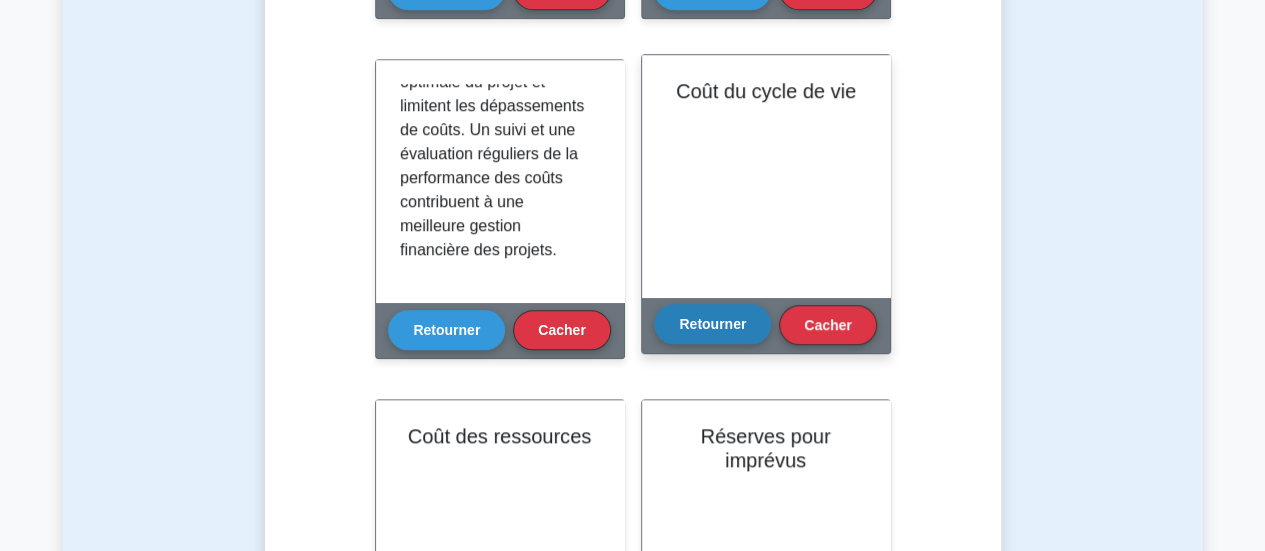 click on "Retourner" at bounding box center (712, 324) 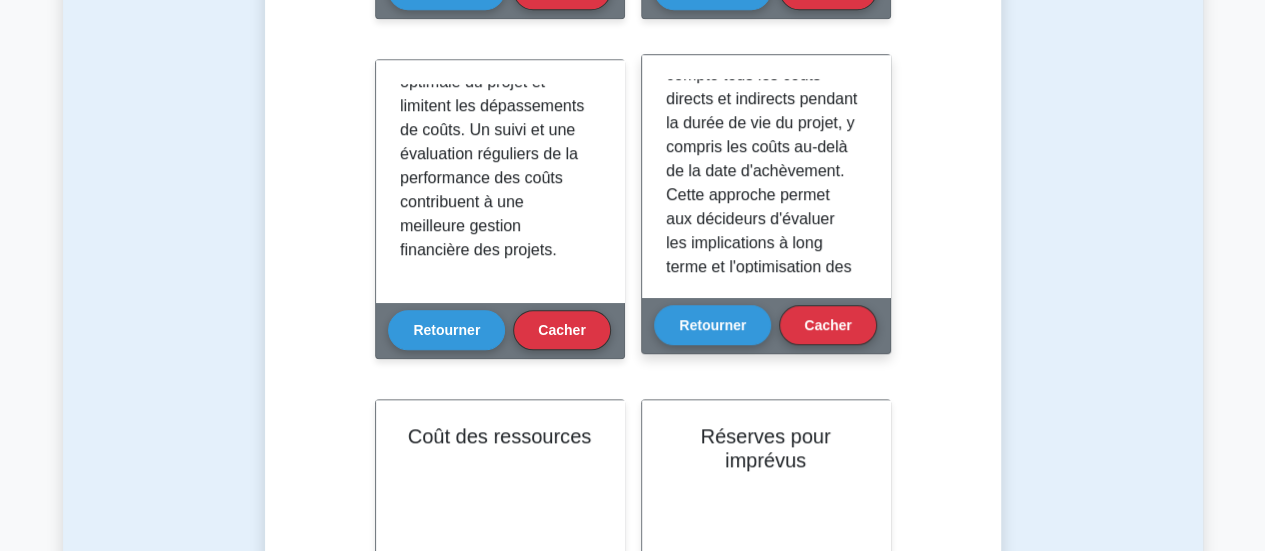 scroll, scrollTop: 219, scrollLeft: 0, axis: vertical 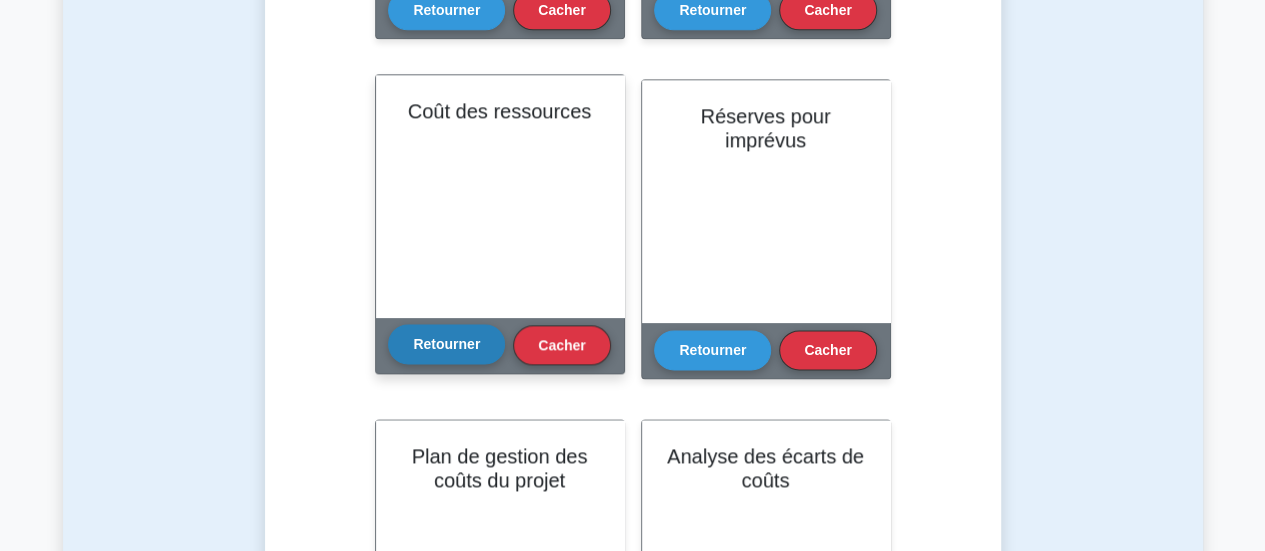 click on "Retourner" at bounding box center (446, 344) 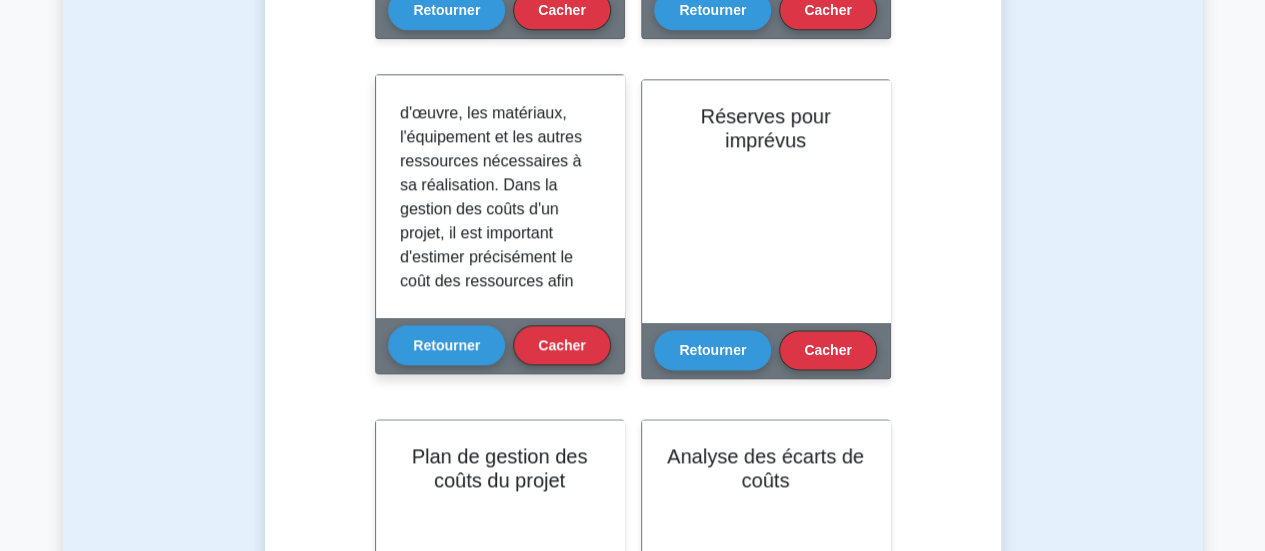 scroll, scrollTop: 154, scrollLeft: 0, axis: vertical 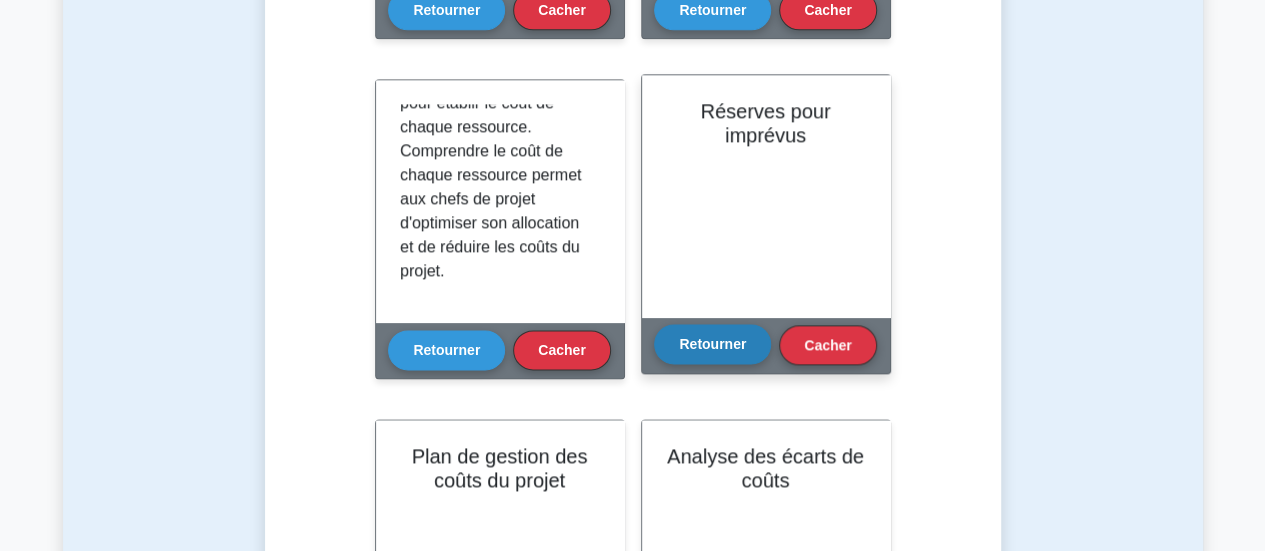 click on "Retourner" at bounding box center [712, 344] 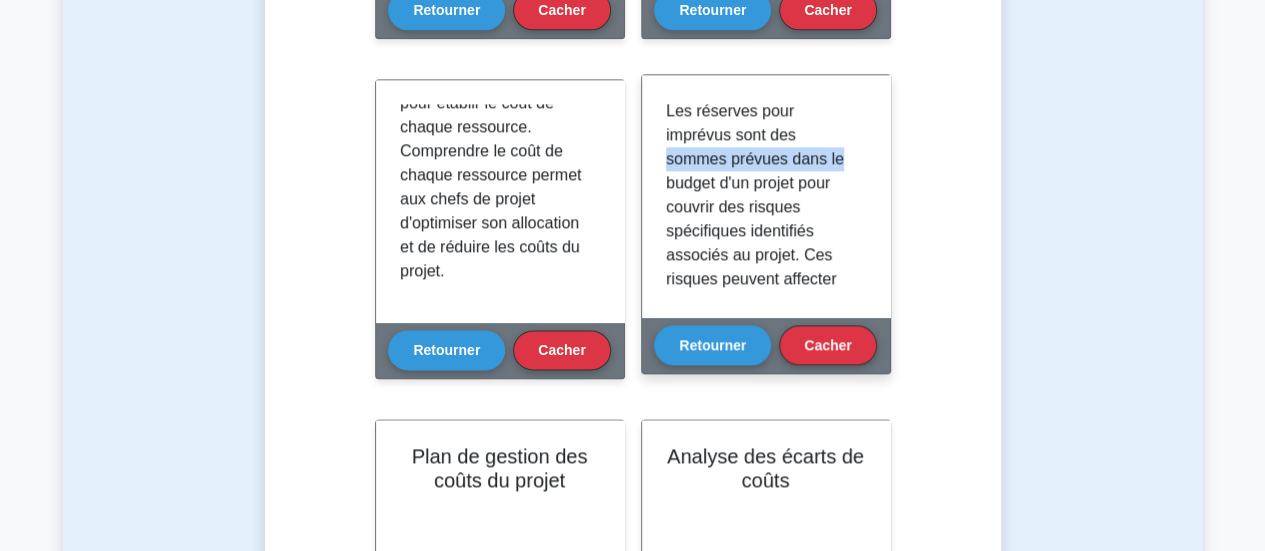 drag, startPoint x: 854, startPoint y: 126, endPoint x: 864, endPoint y: 155, distance: 30.675724 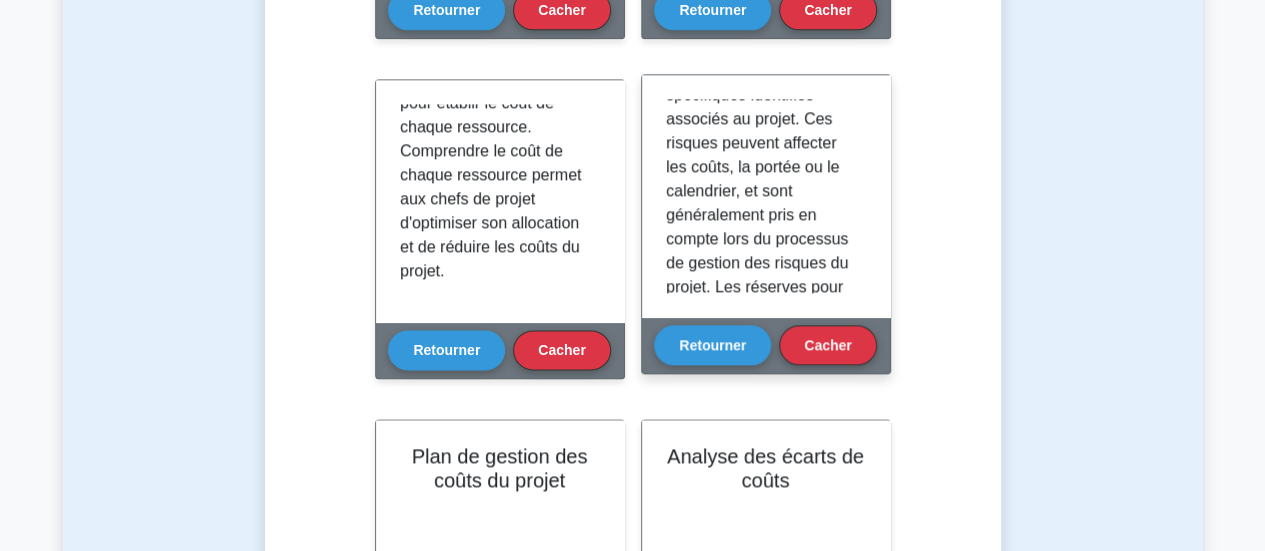 scroll, scrollTop: 156, scrollLeft: 0, axis: vertical 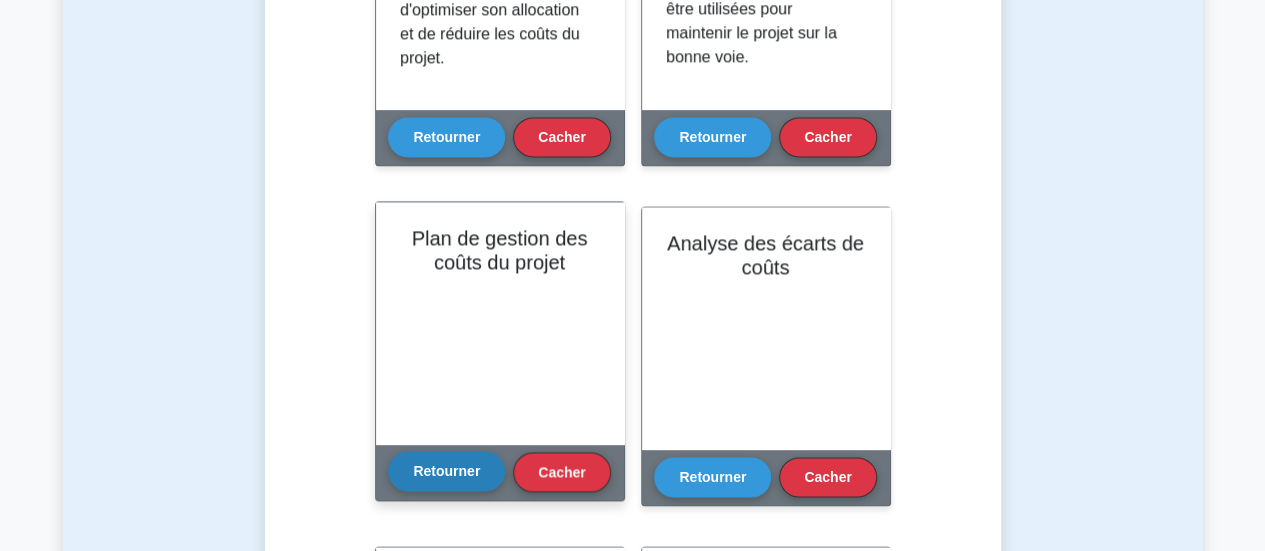 click on "Retourner" at bounding box center (446, 471) 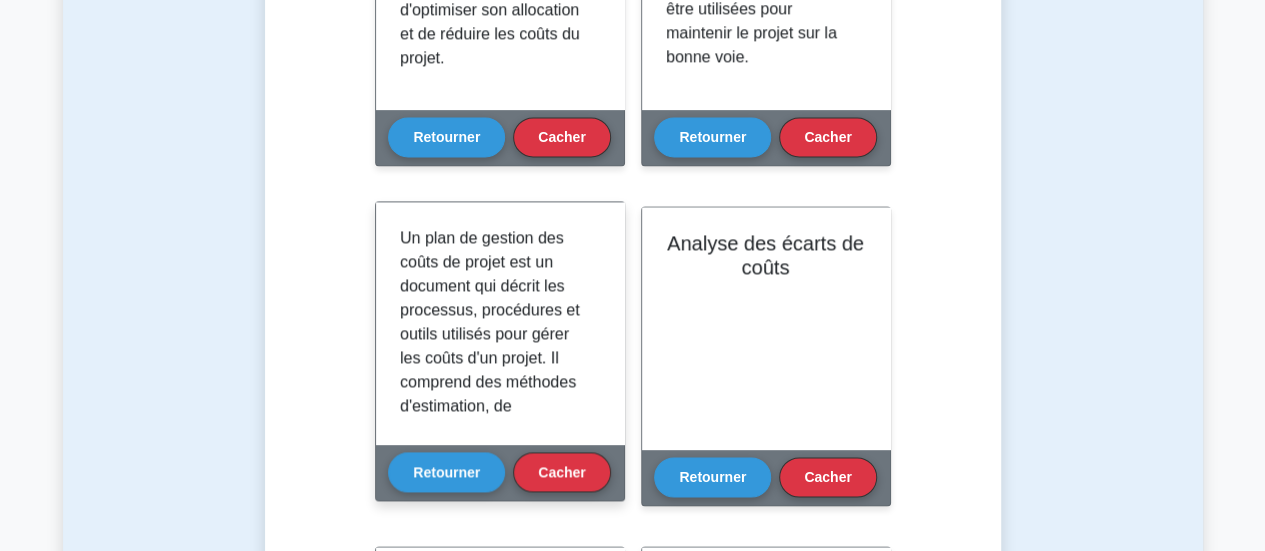 click on "Un plan de gestion des coûts de projet est un document qui décrit les processus, procédures et outils utilisés pour gérer les coûts d'un projet. Il comprend des méthodes d'estimation, de budgétisation, de suivi et de contrôle des coûts, ainsi que de reporting financier. Ce plan permet de garantir que les coûts du projet restent dans des limites acceptables et que les écarts sont identifiés rapidement. Un plan complet de gestion des coûts comprend des estimations de coûts de base, des méthodes de mesure de la performance des coûts, des techniques de prévision des coûts et des procédures de contrôle des modifications afin de garantir la transparence et la cohérence de la gestion des coûts du projet." at bounding box center [500, 323] 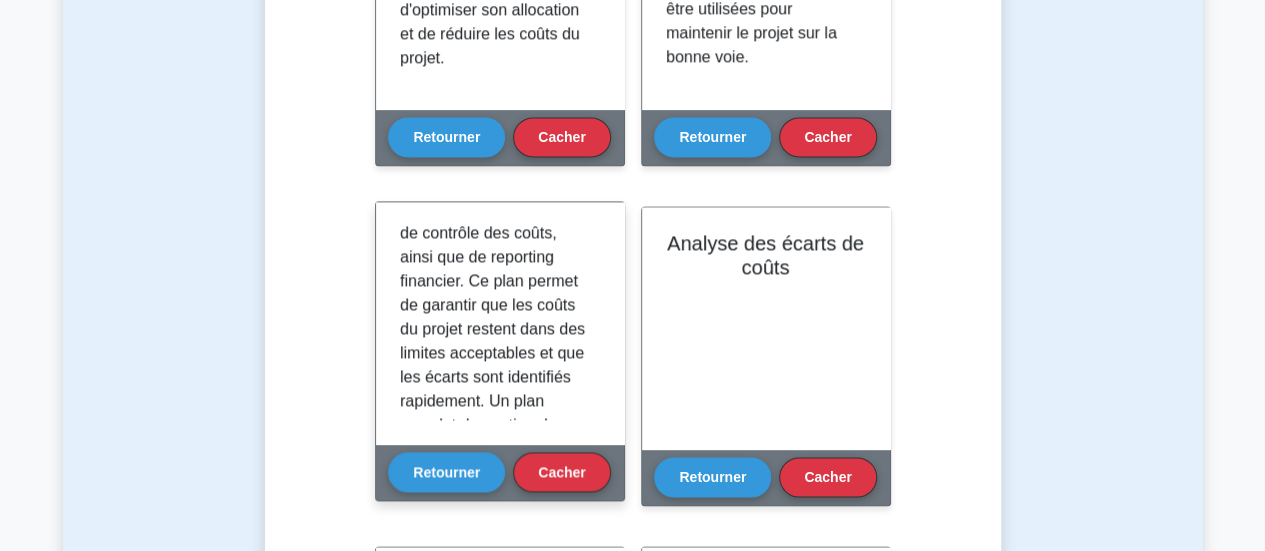 scroll, scrollTop: 239, scrollLeft: 0, axis: vertical 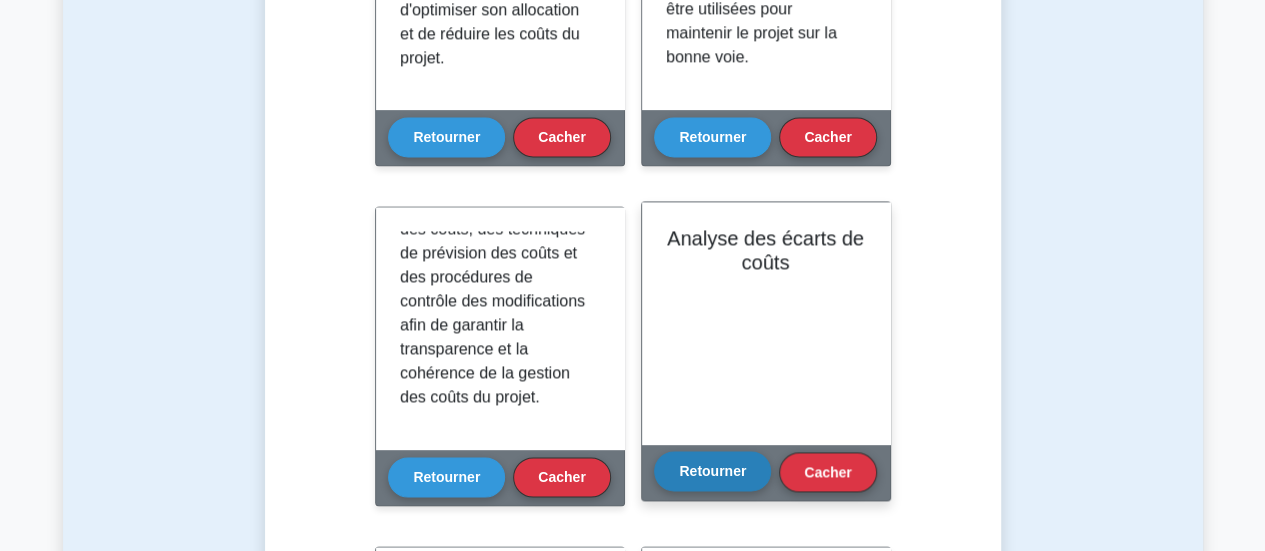 click on "Retourner" at bounding box center (712, 470) 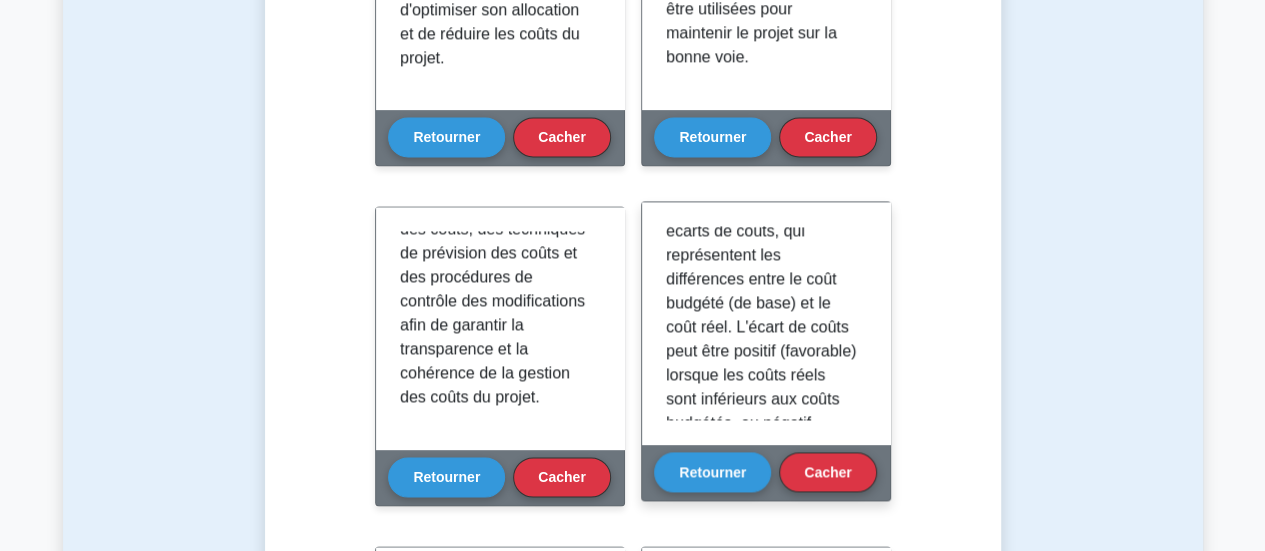 scroll, scrollTop: 226, scrollLeft: 0, axis: vertical 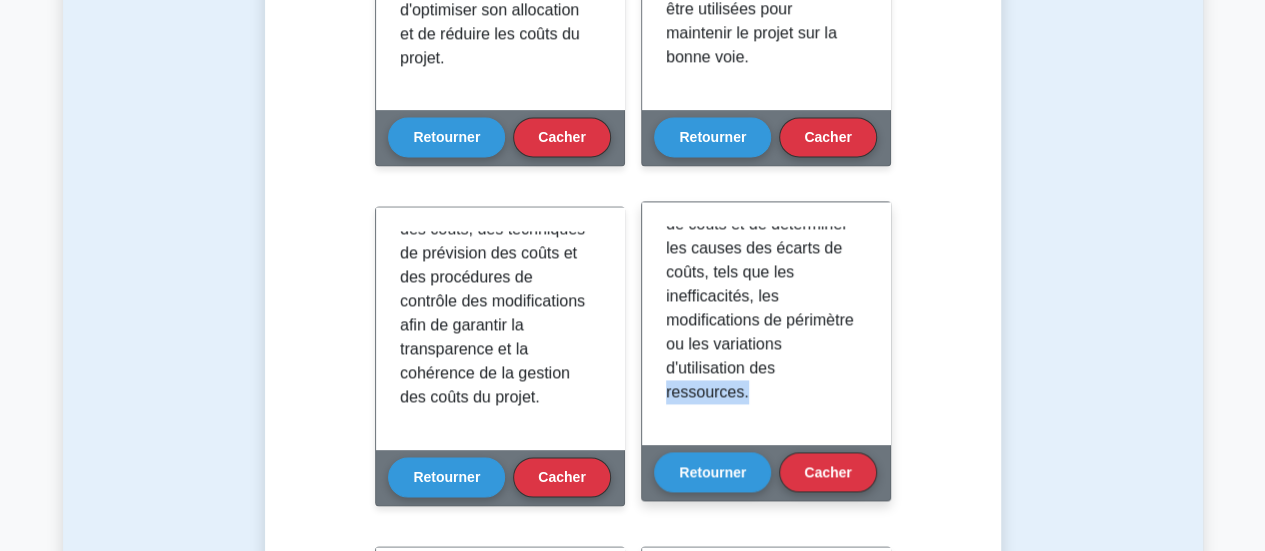 click on "L'analyse des écarts de coûts est une méthode utilisée par les chefs de projet pour évaluer la performance financière d'un projet en comparant ses coûts prévus à ses coûts réels. Cette analyse consiste à calculer les écarts de coûts, qui représentent les différences entre le coût budgété (de base) et le coût réel. L'écart de coûts peut être positif (favorable) lorsque les coûts réels sont inférieurs aux coûts budgétés, ou négatif (défavorable) lorsque les coûts réels sont supérieurs aux coûts budgétés. Cette technique permet aux chefs de projet d'identifier les tendances en matière de performance des coûts, de détecter les dépassements potentiels de coûts et de déterminer les causes des écarts de coûts, tels que les inefficacités, les modifications de périmètre ou les variations d'utilisation des ressources." at bounding box center (766, 323) 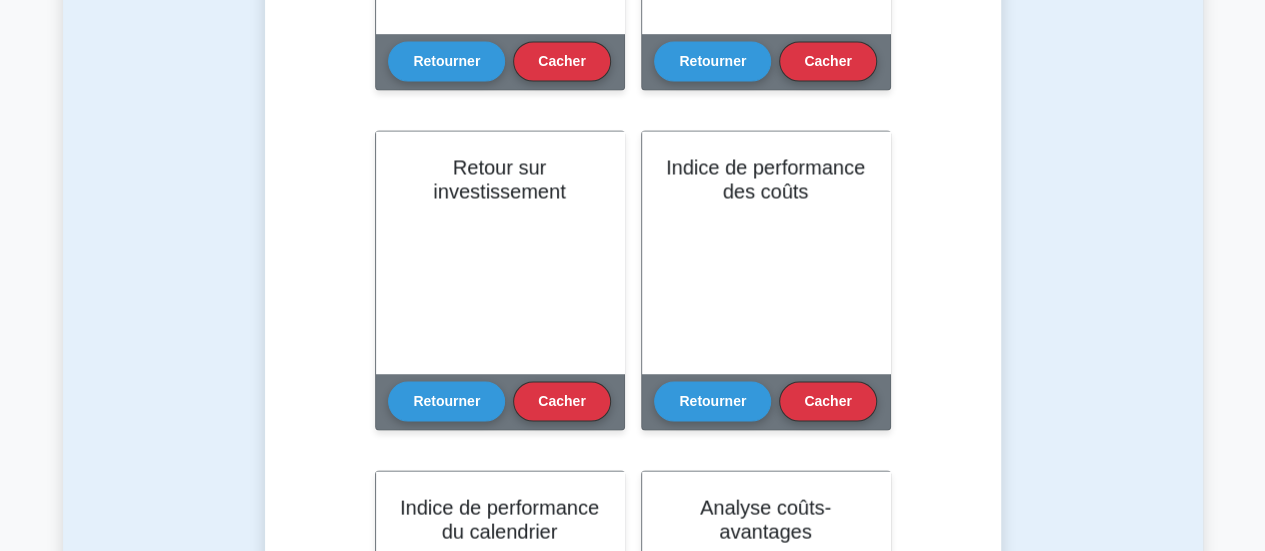 scroll, scrollTop: 1782, scrollLeft: 0, axis: vertical 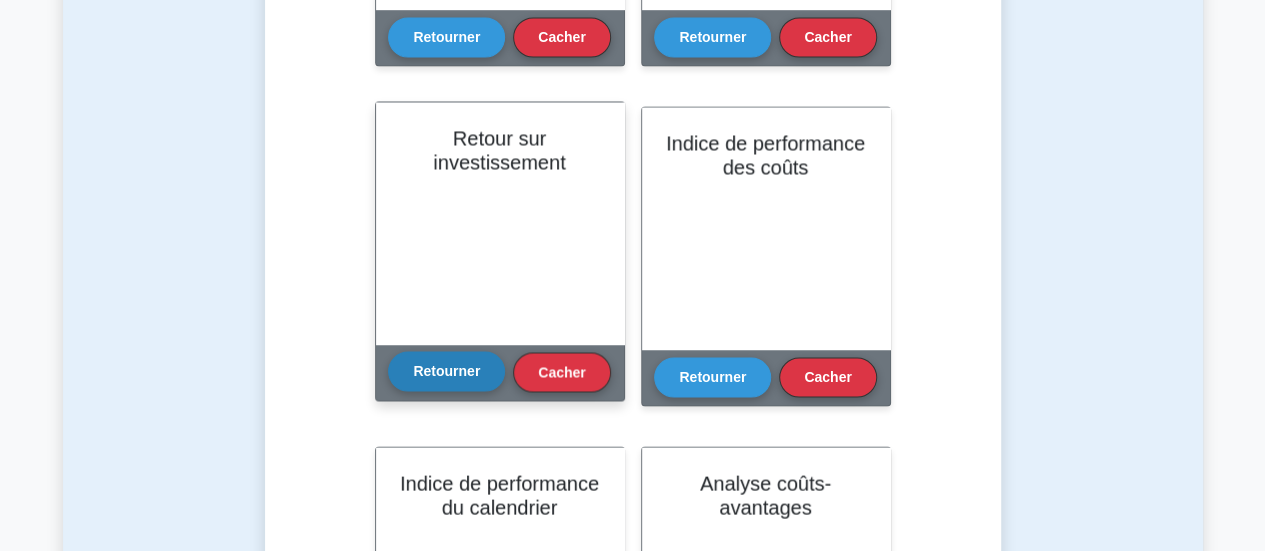click on "Retourner" at bounding box center (446, 371) 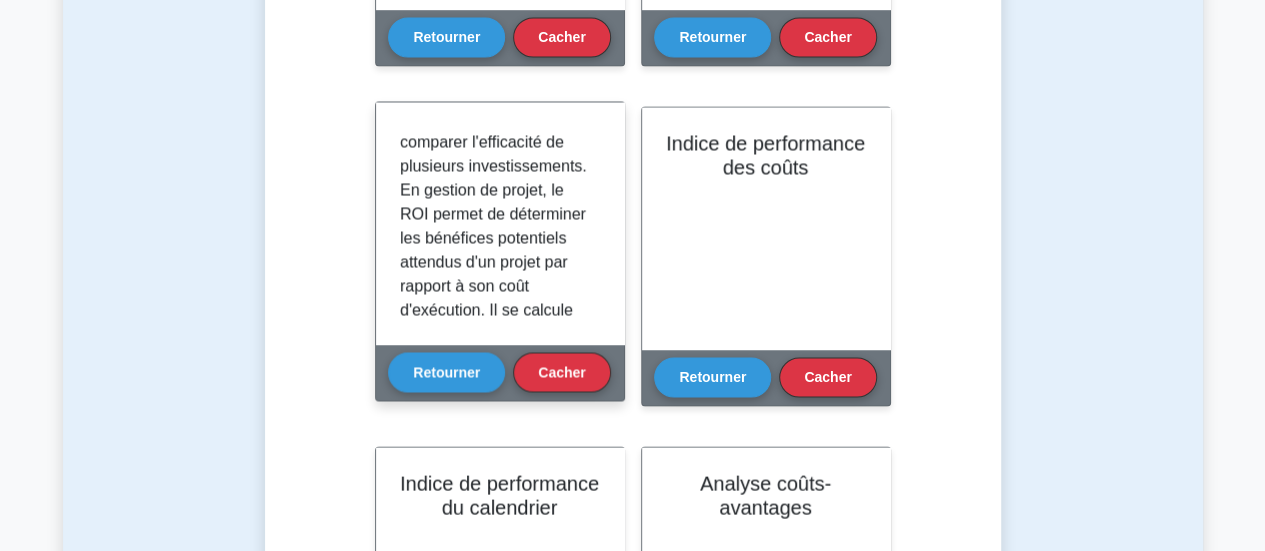 scroll, scrollTop: 168, scrollLeft: 0, axis: vertical 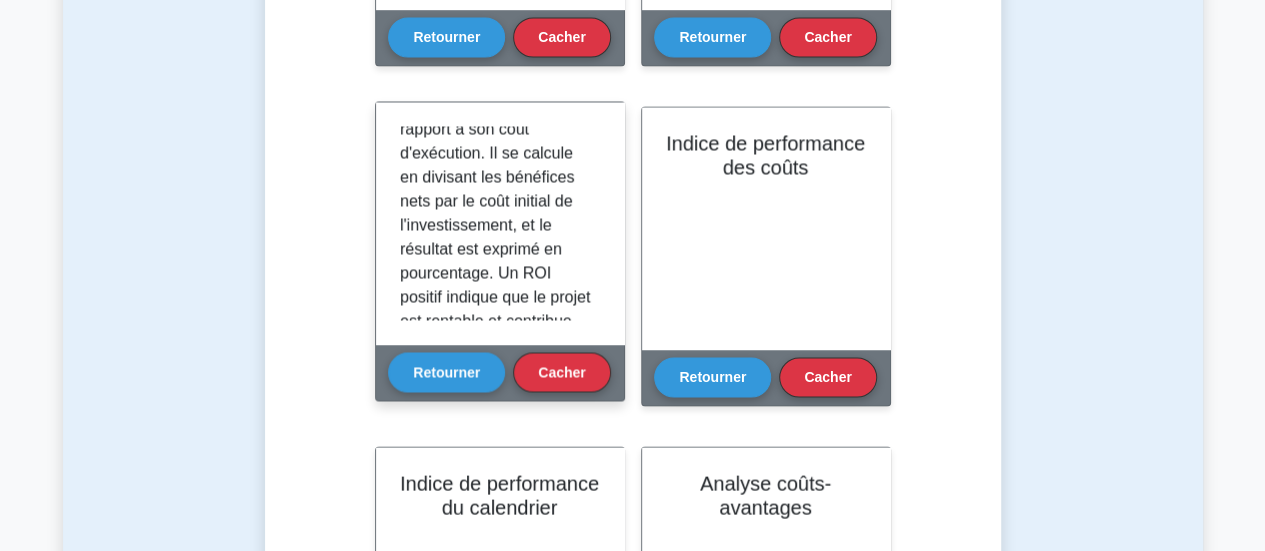 drag, startPoint x: 588, startPoint y: 245, endPoint x: 589, endPoint y: 255, distance: 10.049875 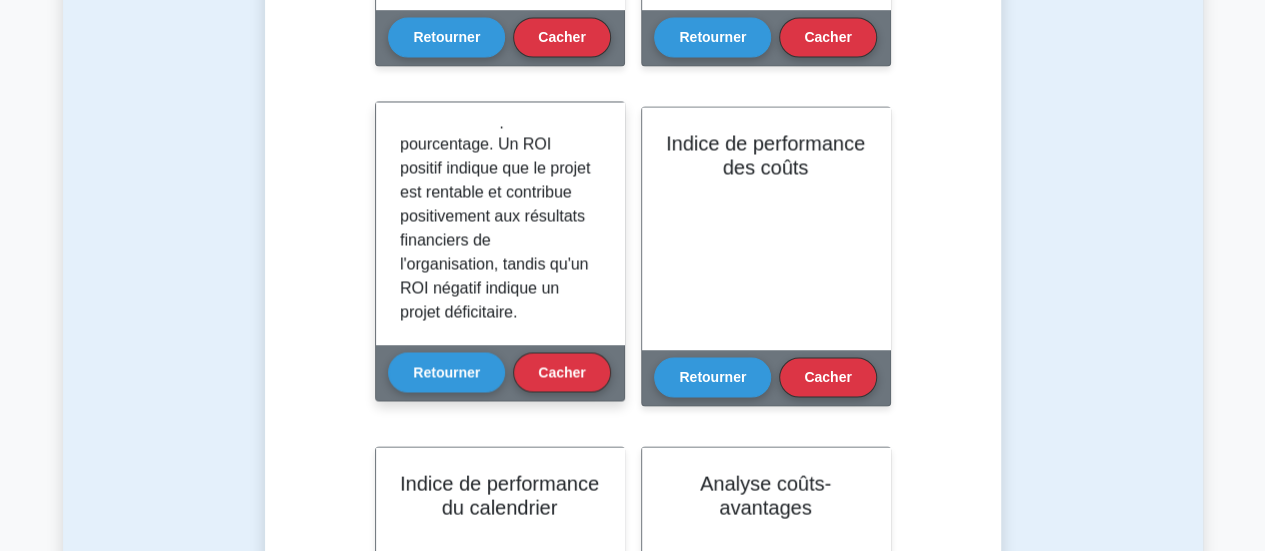 scroll, scrollTop: 455, scrollLeft: 0, axis: vertical 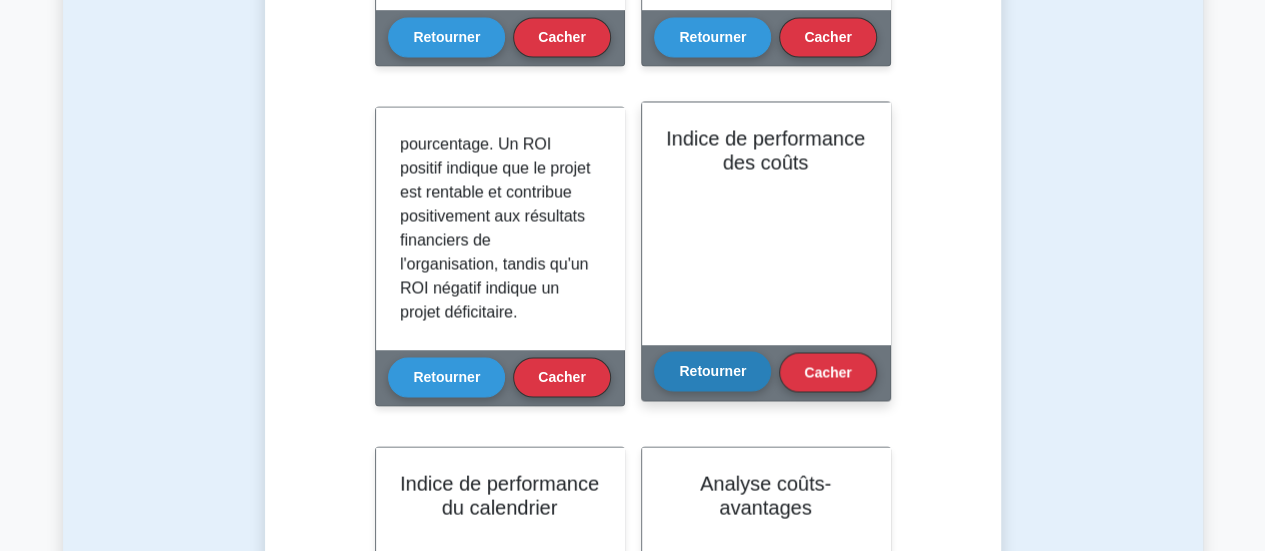 click on "Retourner" at bounding box center (712, 371) 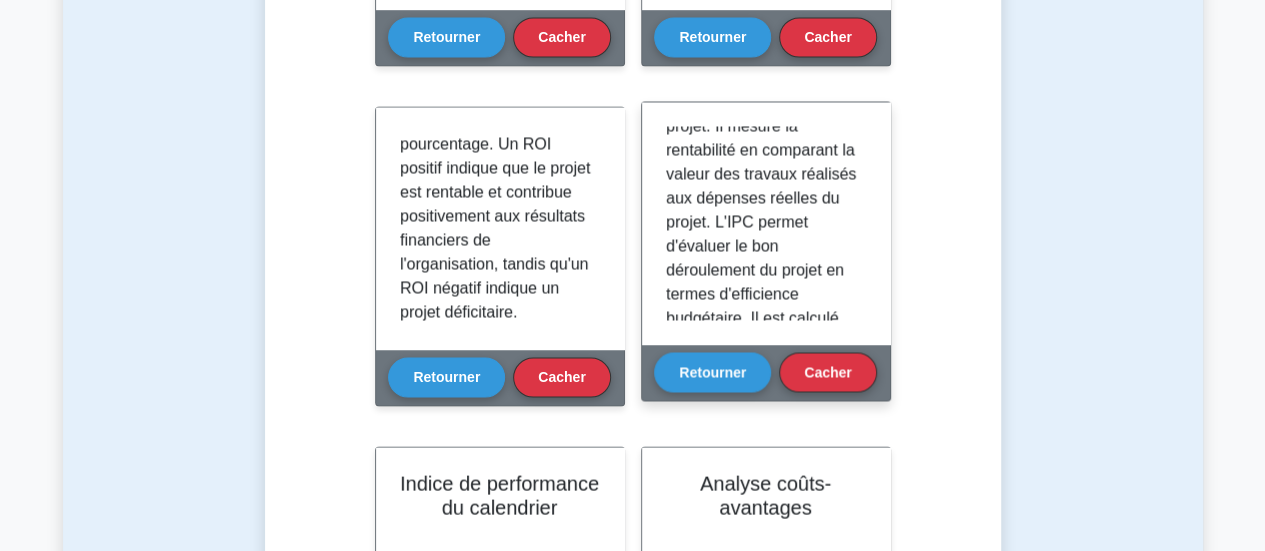 scroll, scrollTop: 122, scrollLeft: 0, axis: vertical 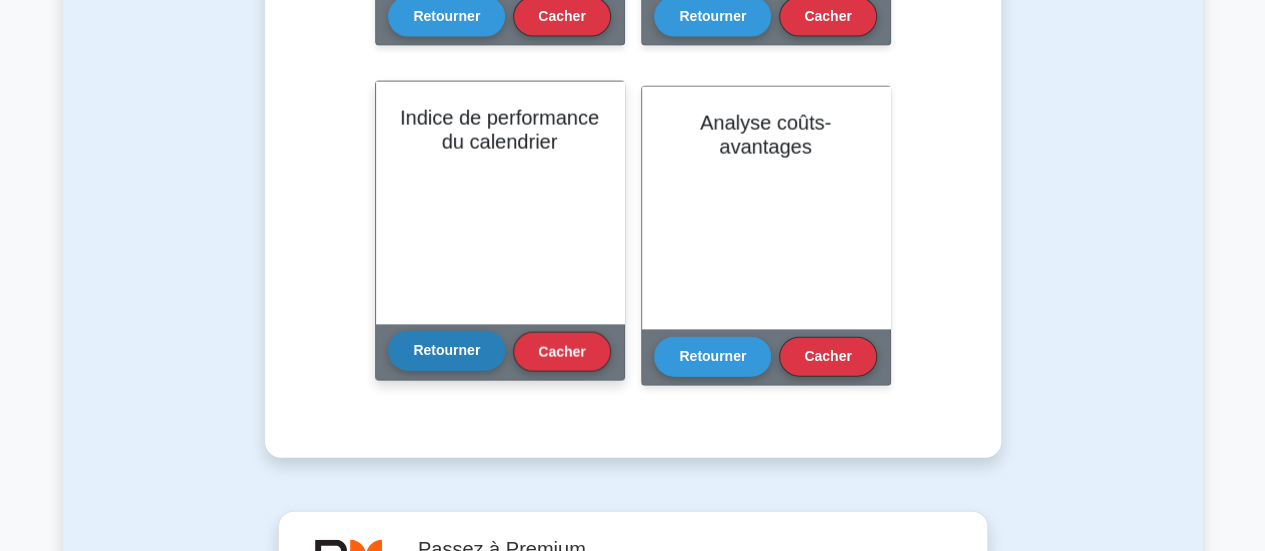 click on "Retourner" at bounding box center (446, 351) 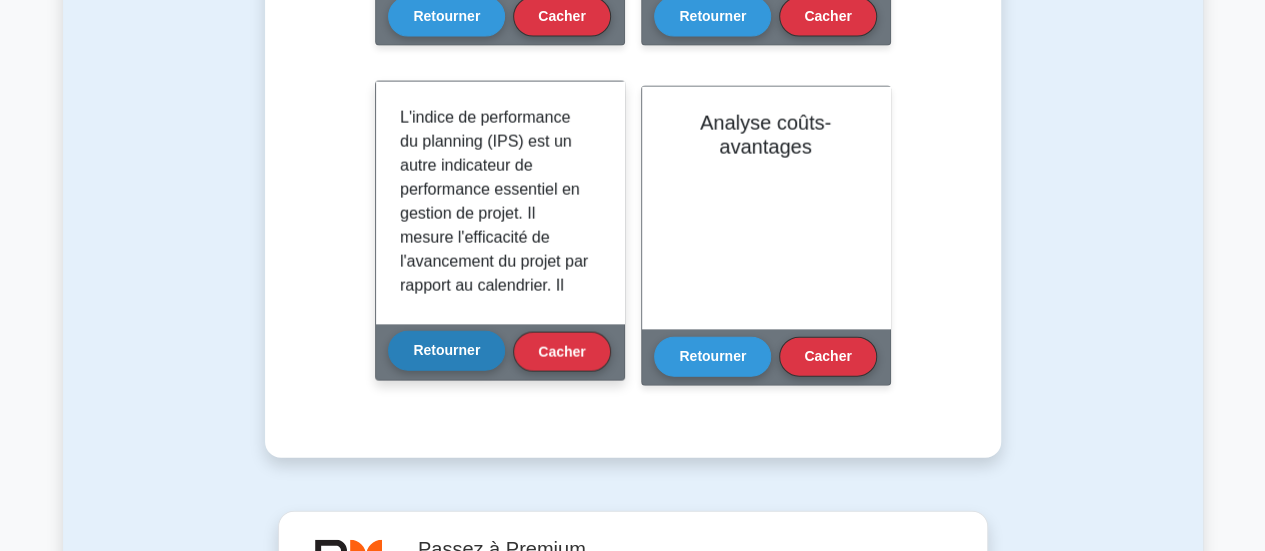 click on "Retourner" at bounding box center (446, 351) 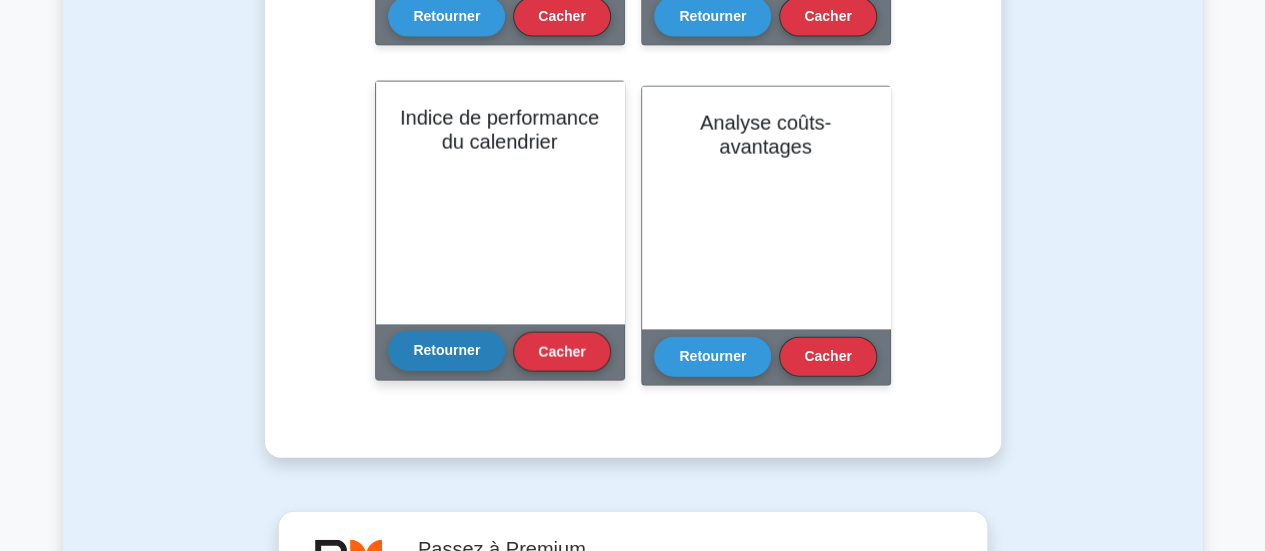 click on "Retourner" at bounding box center [446, 351] 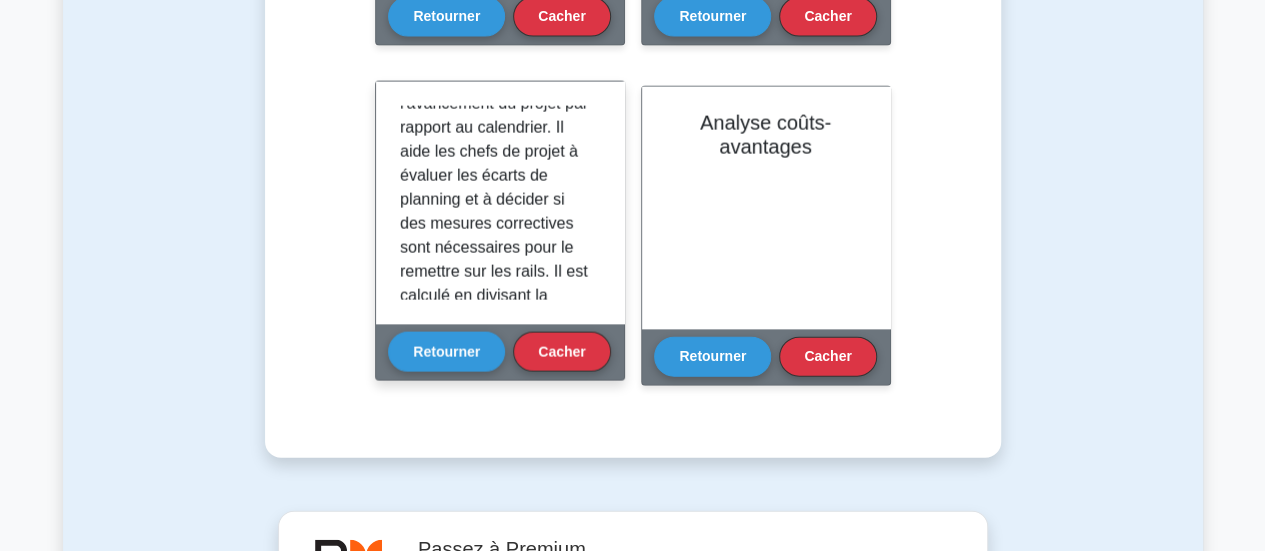 scroll, scrollTop: 172, scrollLeft: 0, axis: vertical 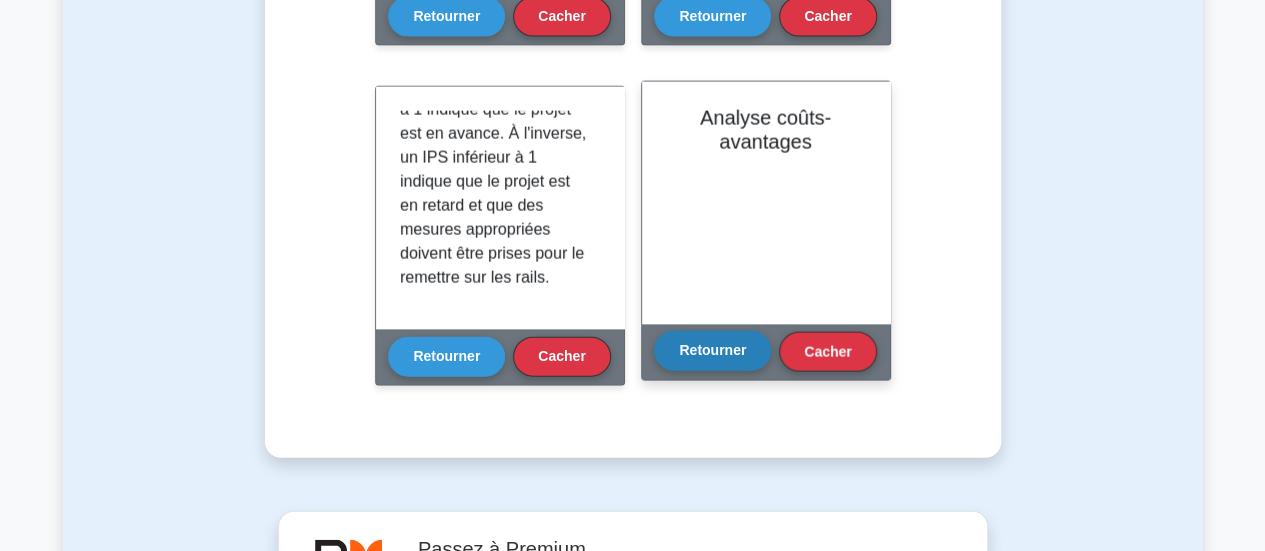 click on "Retourner" at bounding box center [712, 351] 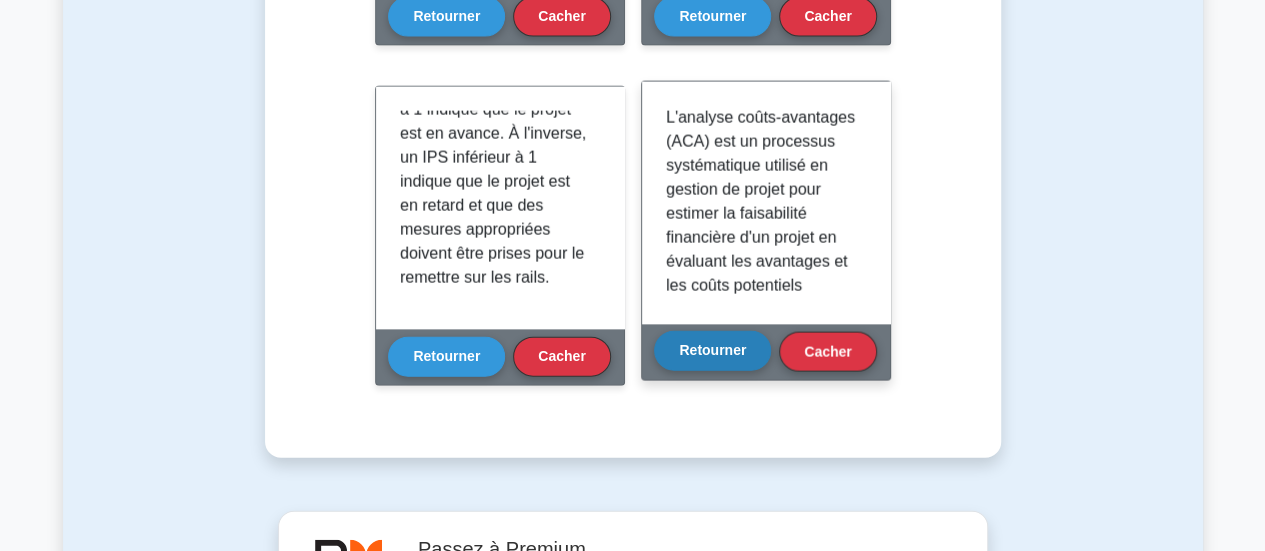 click on "Retourner" at bounding box center [712, 351] 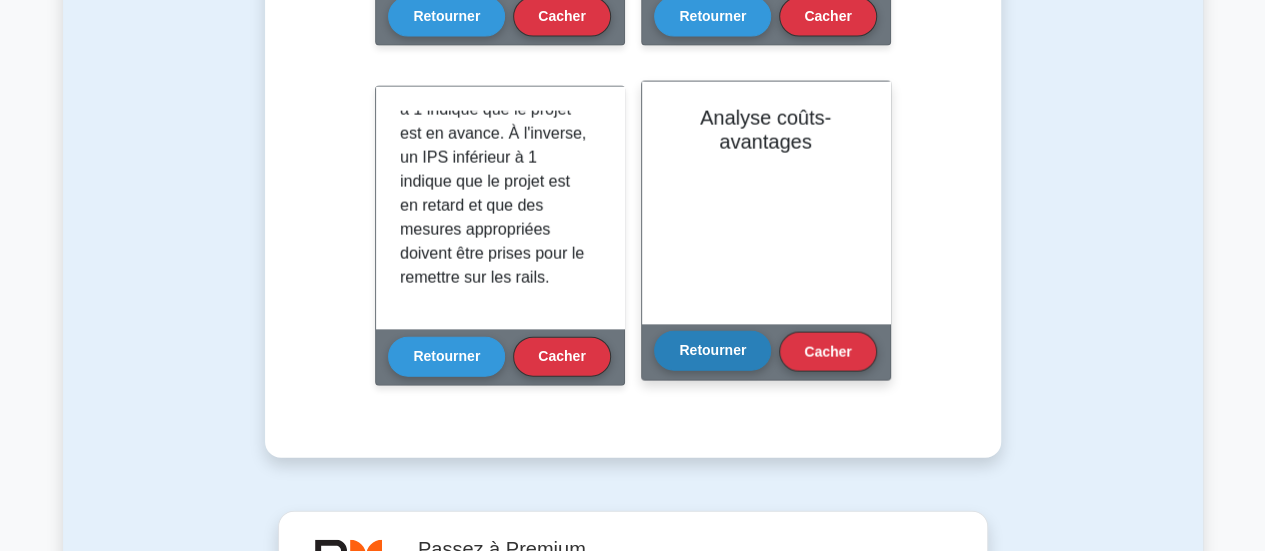 click on "Retourner" at bounding box center (712, 351) 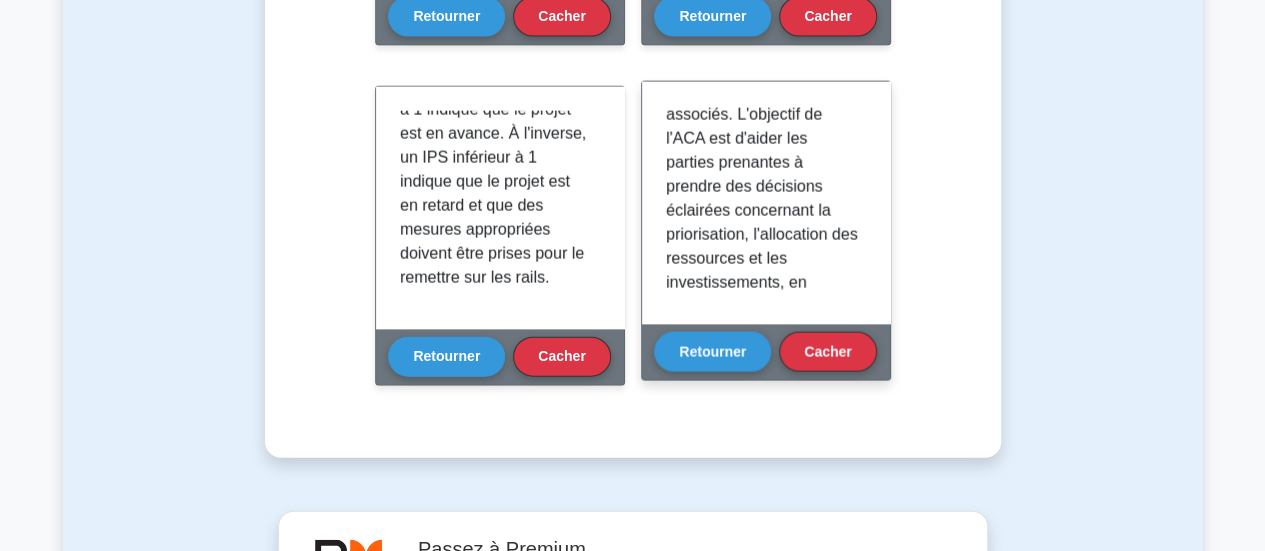 scroll, scrollTop: 207, scrollLeft: 0, axis: vertical 